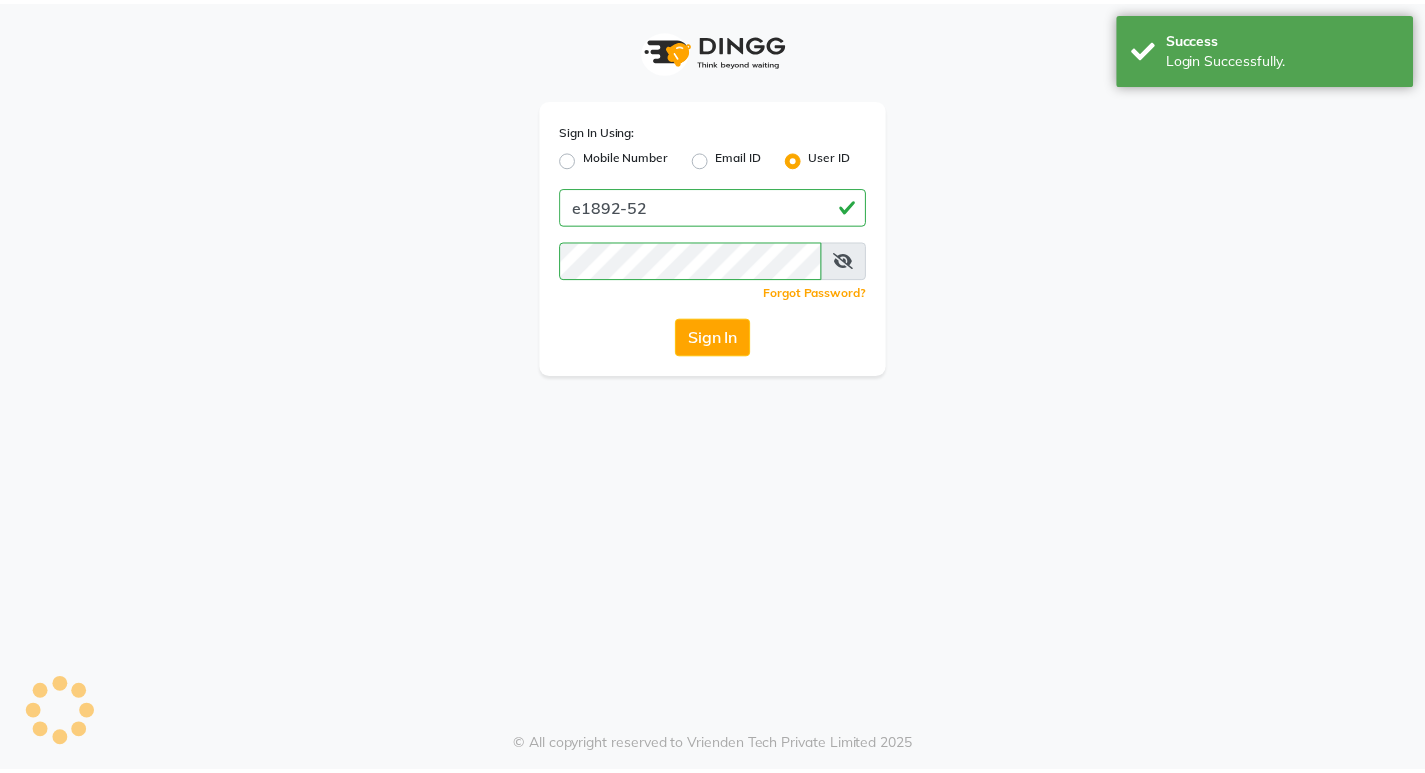 scroll, scrollTop: 0, scrollLeft: 0, axis: both 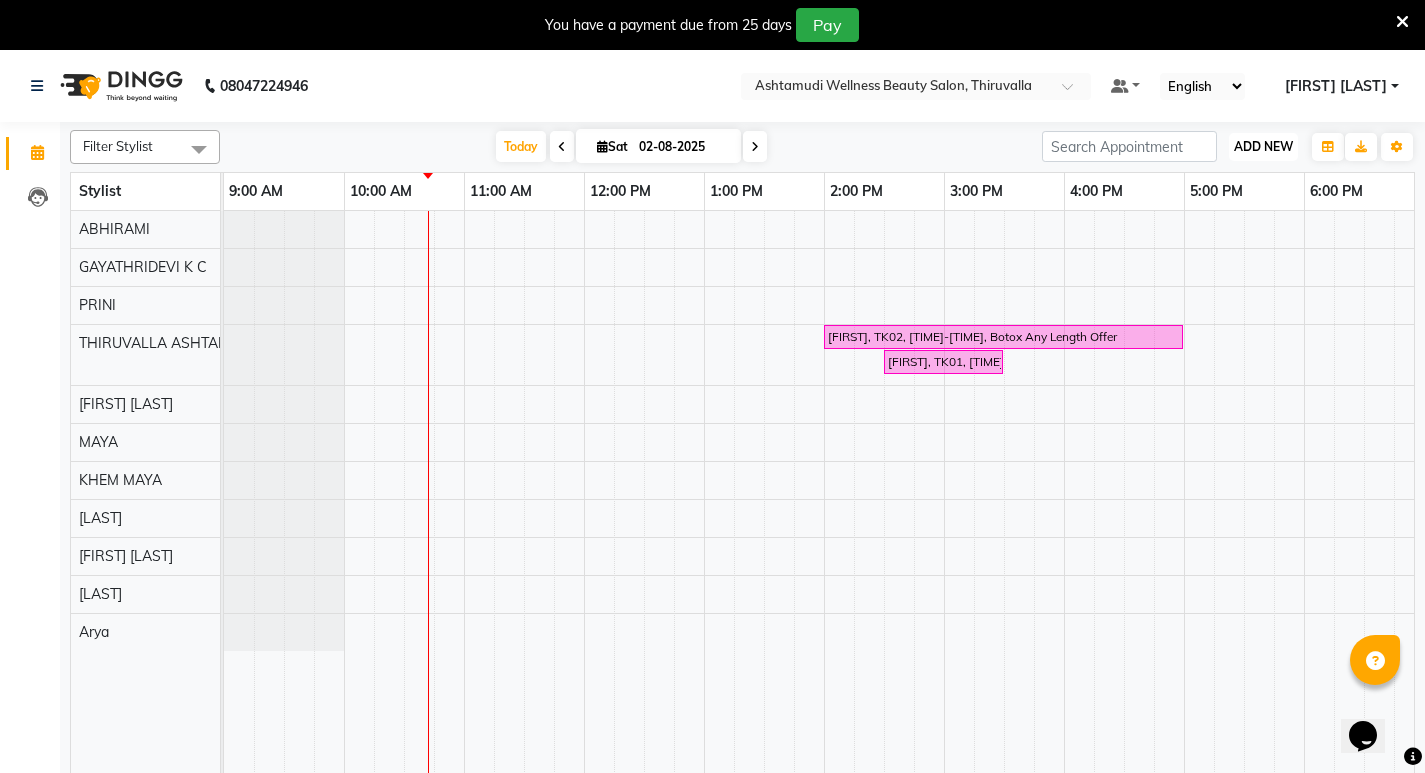 click on "ADD NEW Toggle Dropdown" at bounding box center (1263, 147) 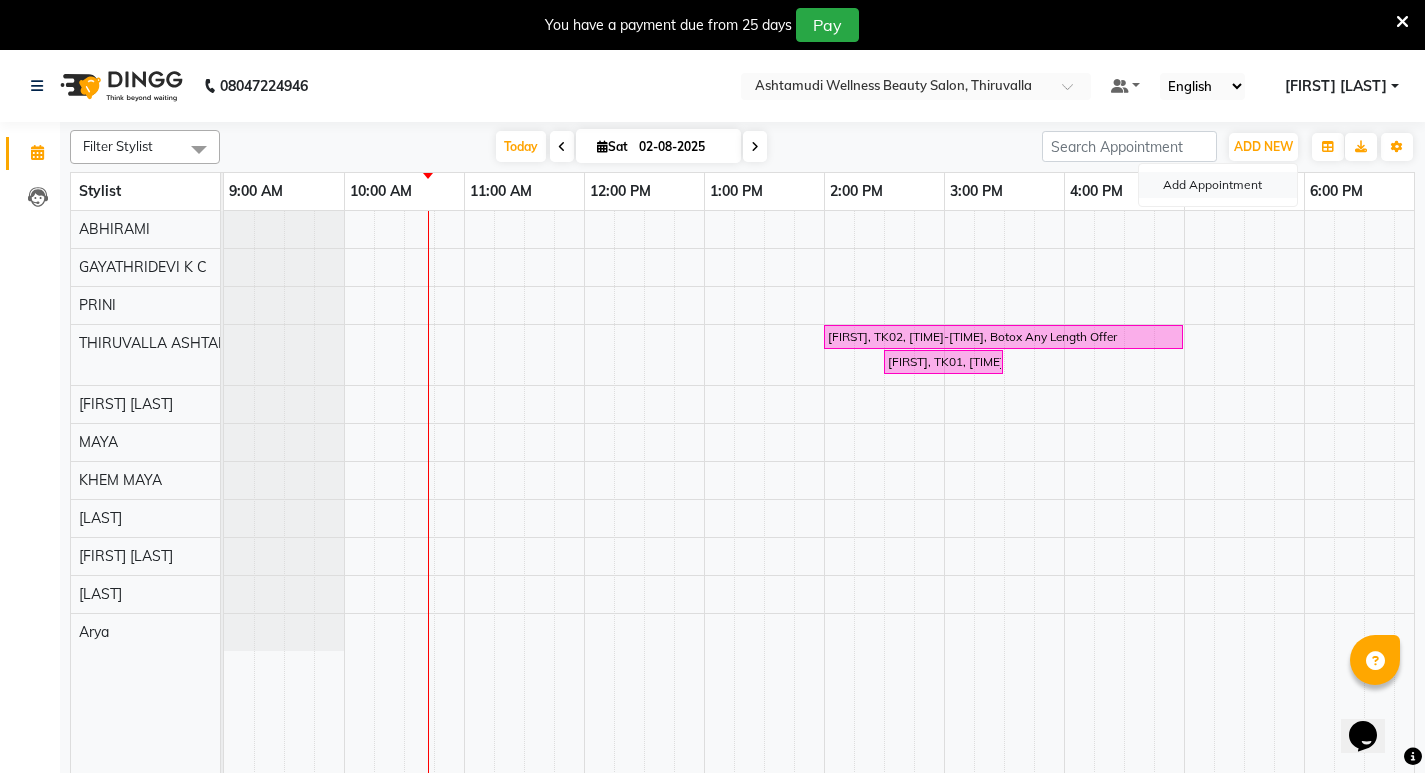 click on "Add Appointment" at bounding box center (1218, 185) 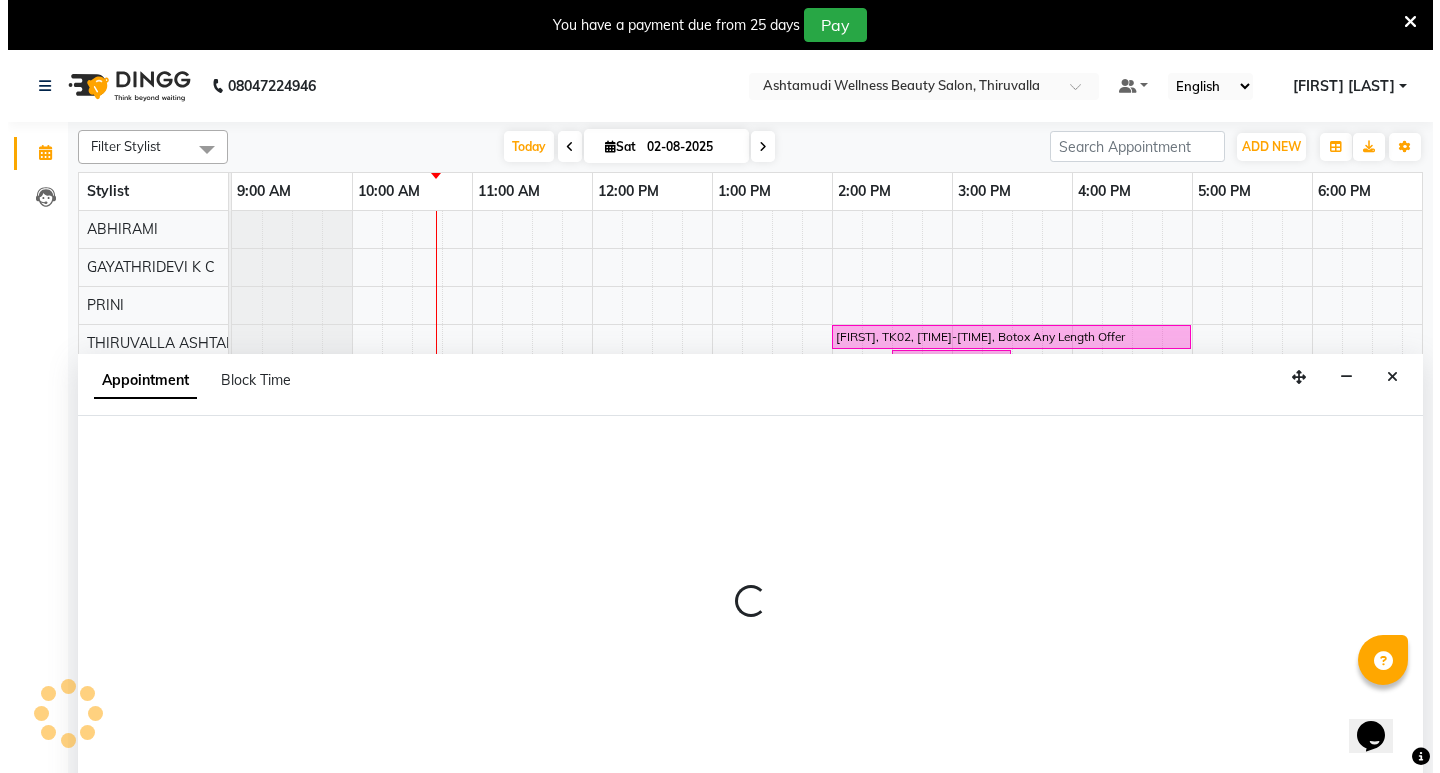 scroll, scrollTop: 50, scrollLeft: 0, axis: vertical 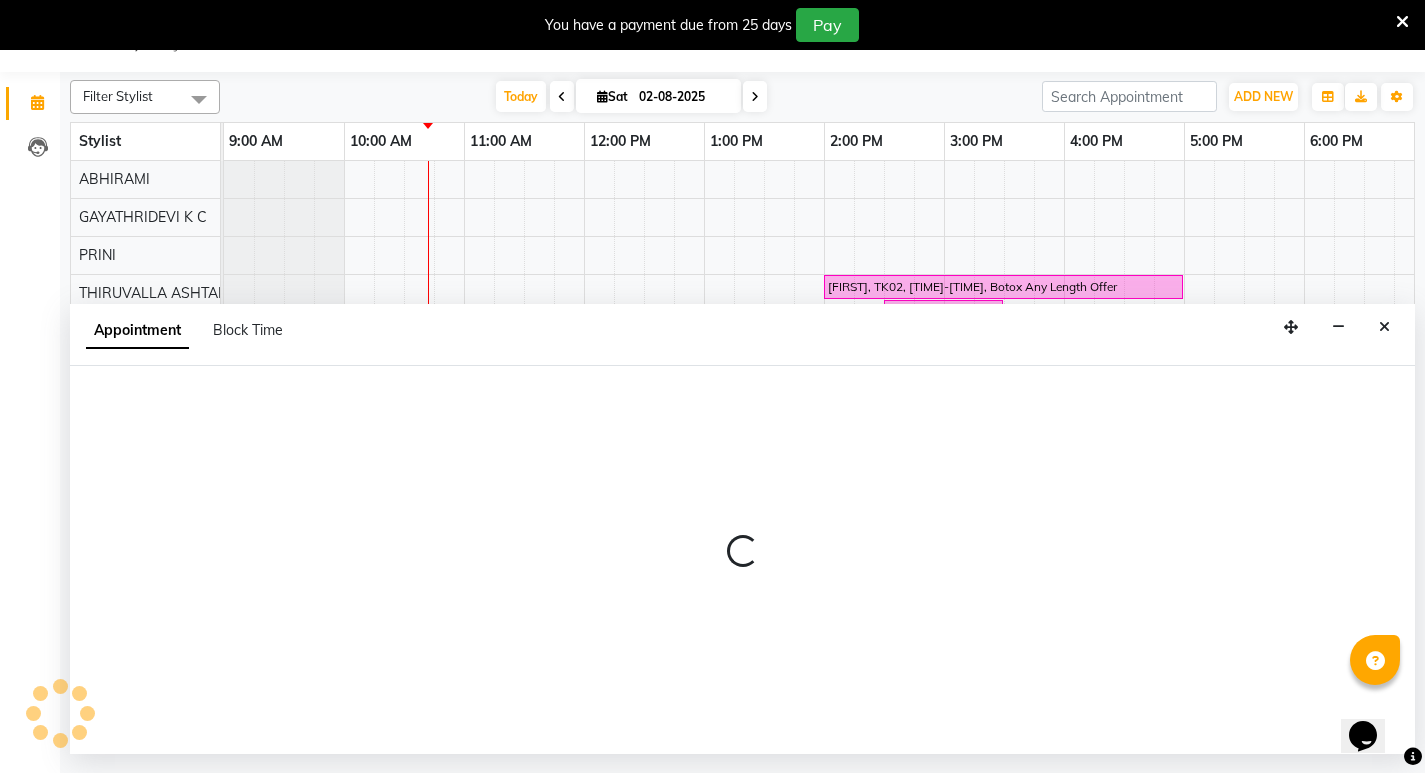 select on "600" 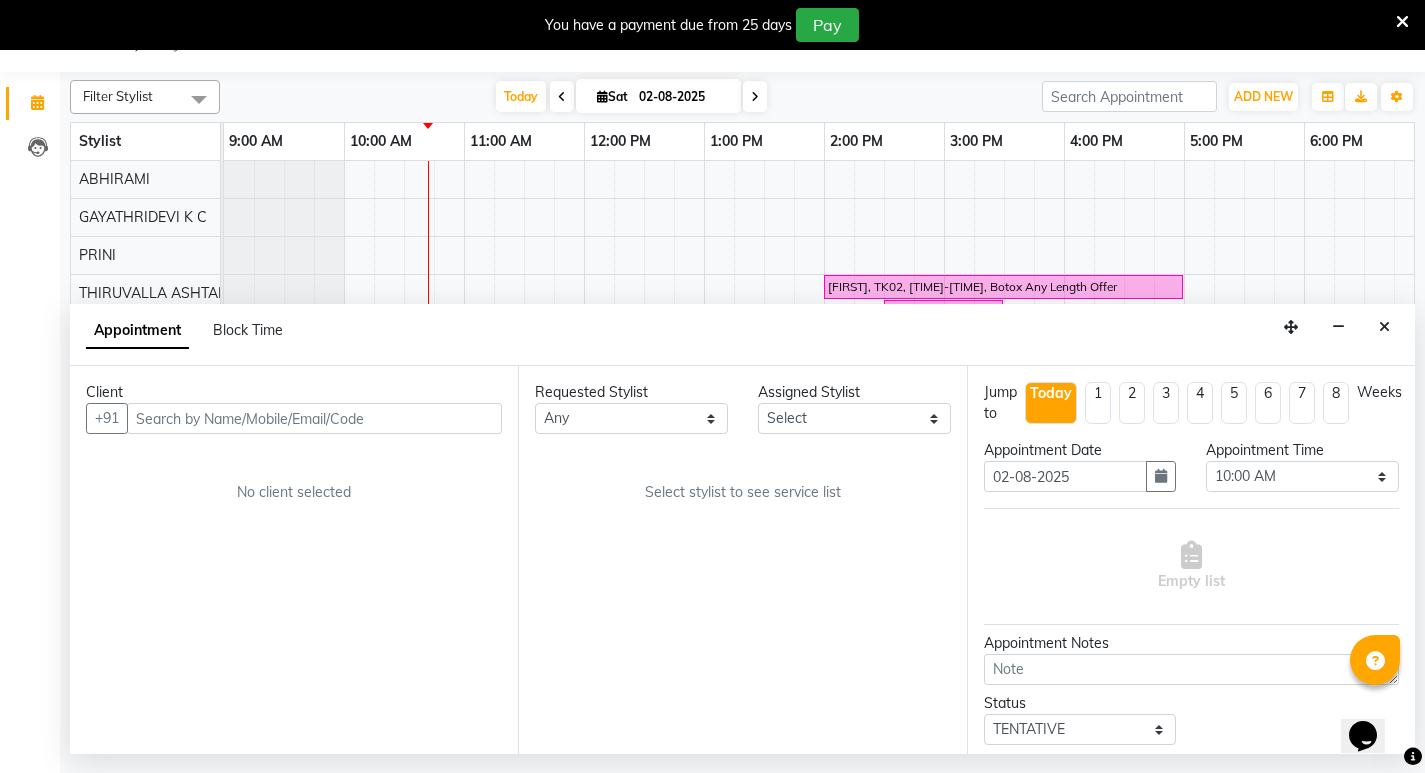 click at bounding box center [314, 418] 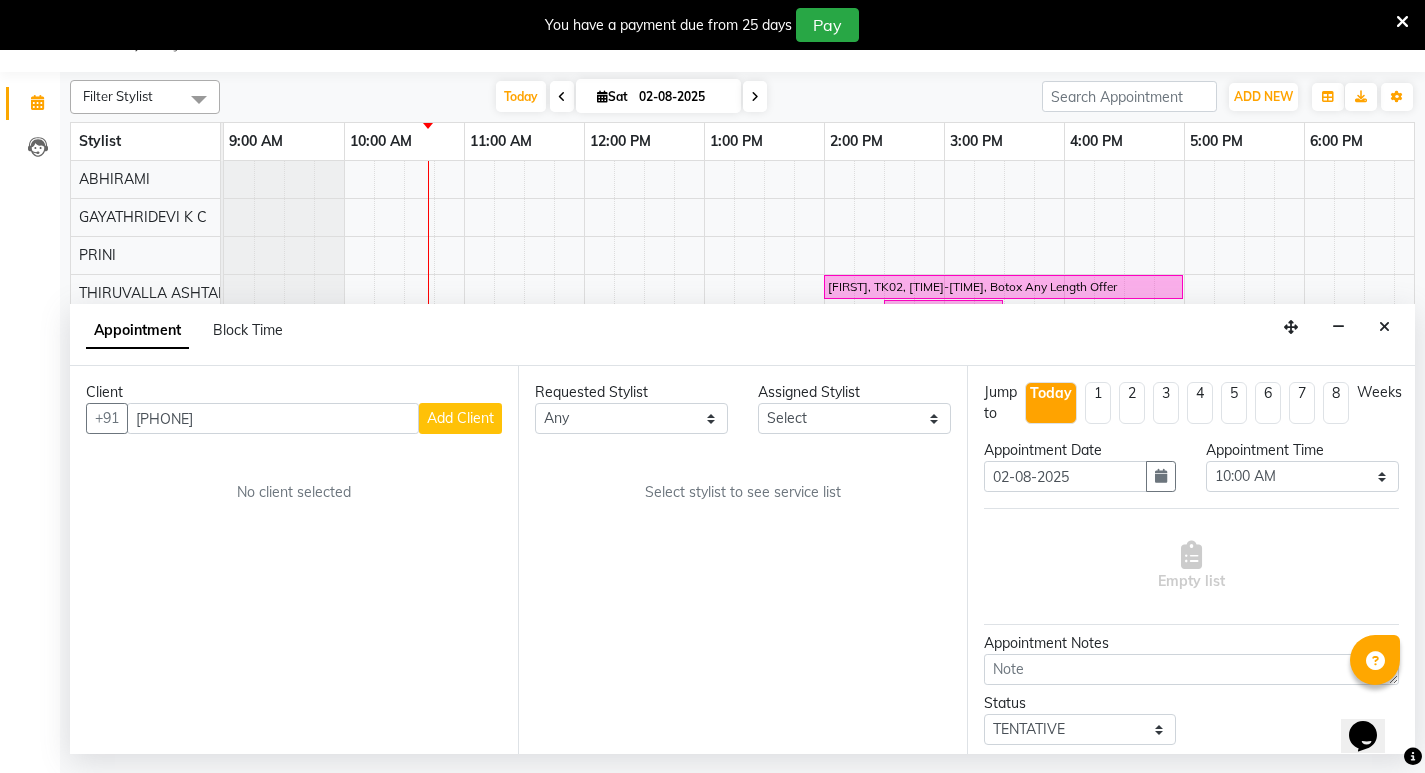 click on "[PHONE]" at bounding box center [273, 418] 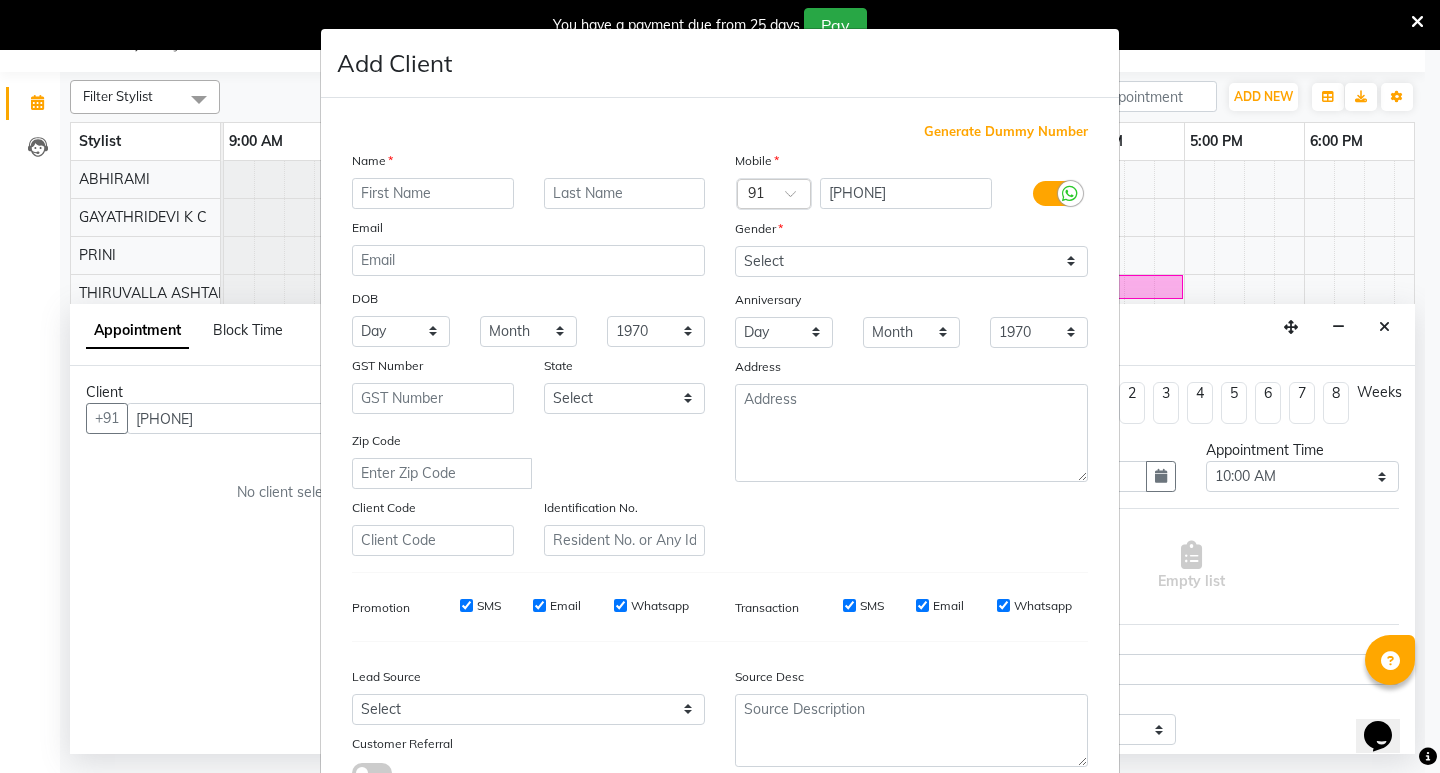 click at bounding box center [433, 193] 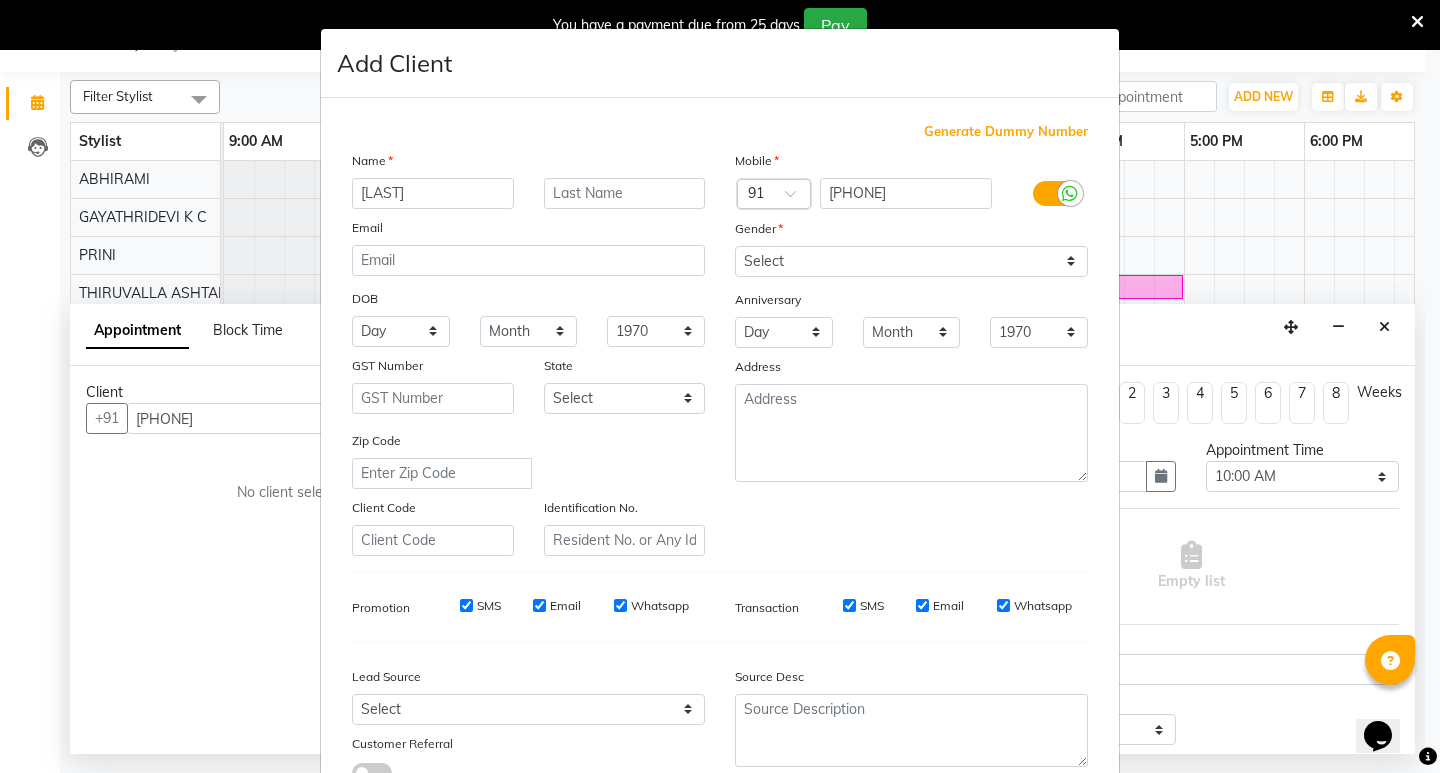 type on "[LAST]" 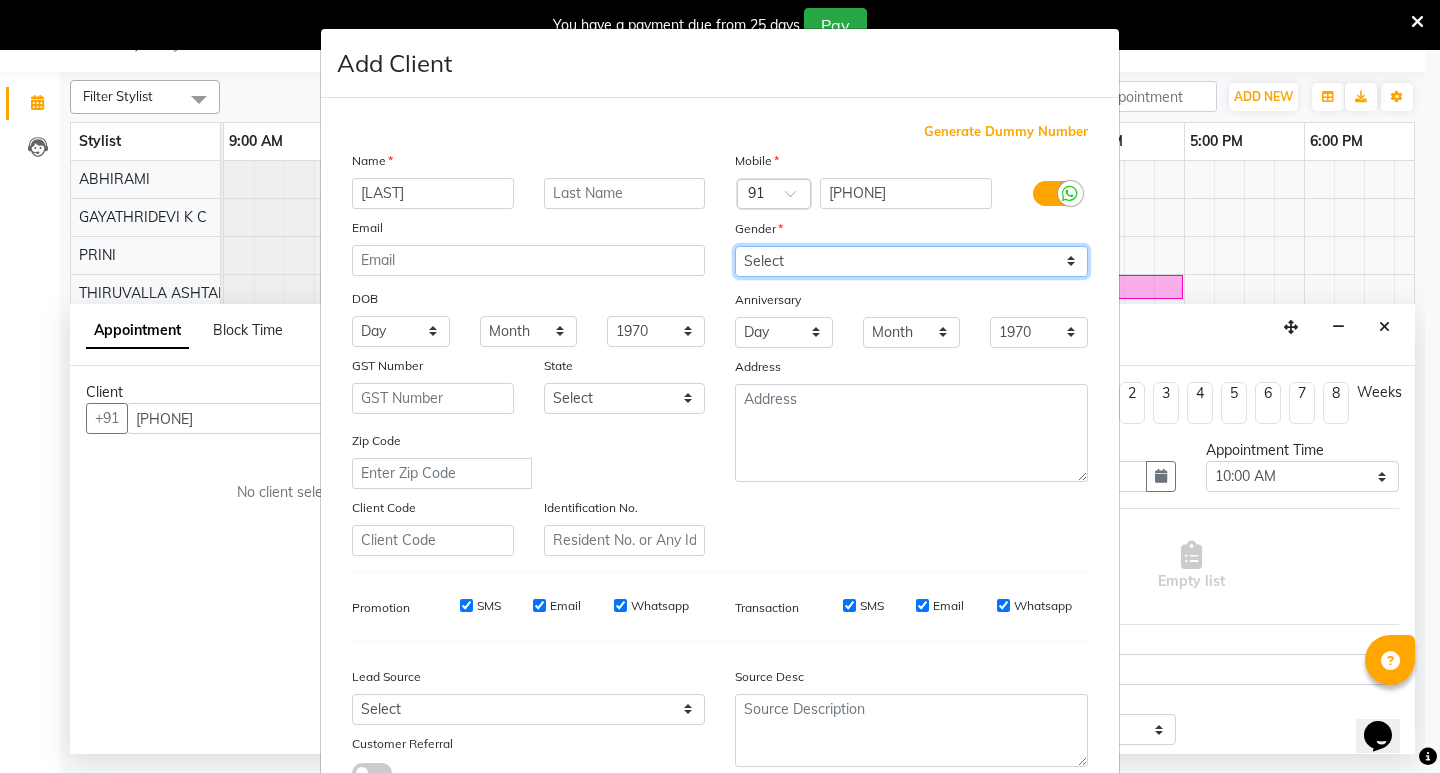 click on "Select Male Female Other Prefer Not To Say" at bounding box center (911, 261) 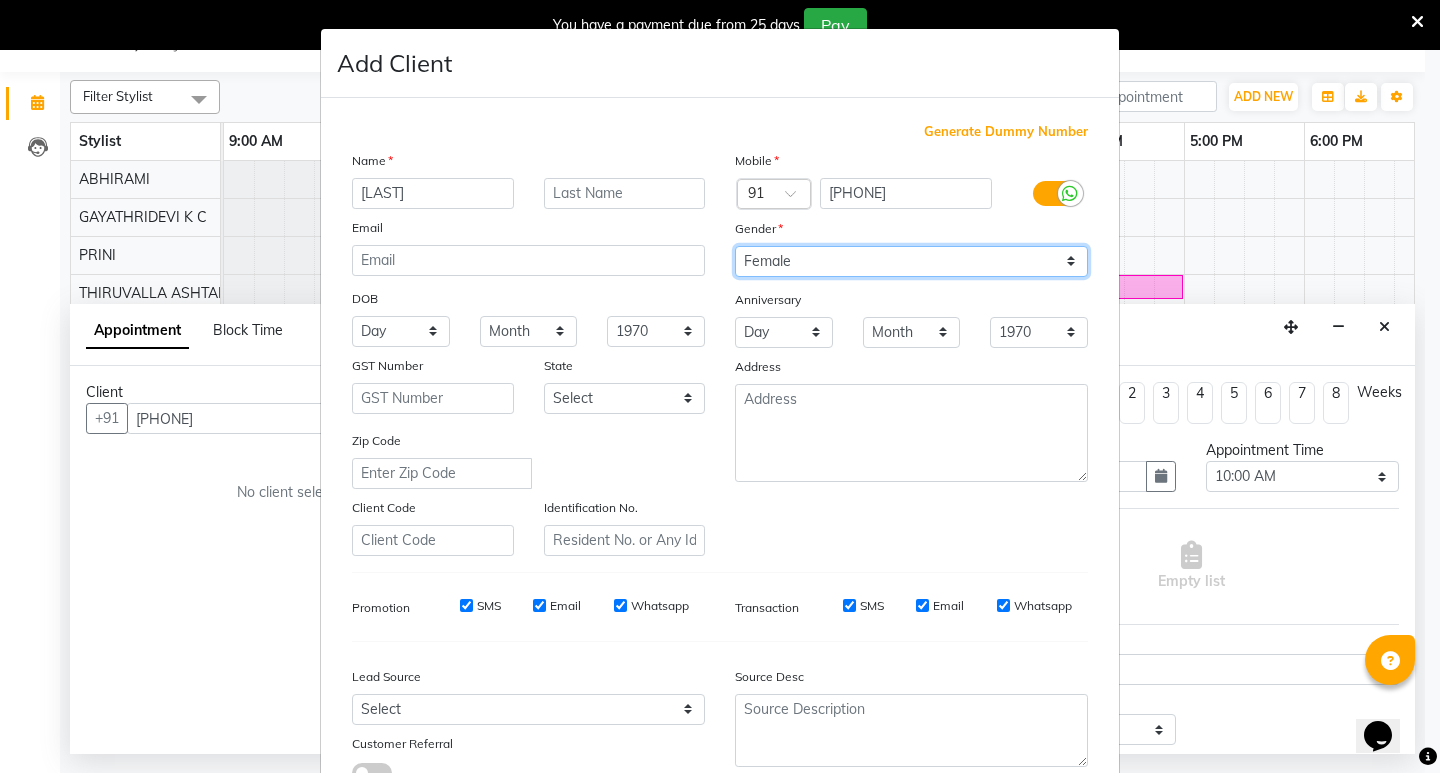 click on "Select Male Female Other Prefer Not To Say" at bounding box center [911, 261] 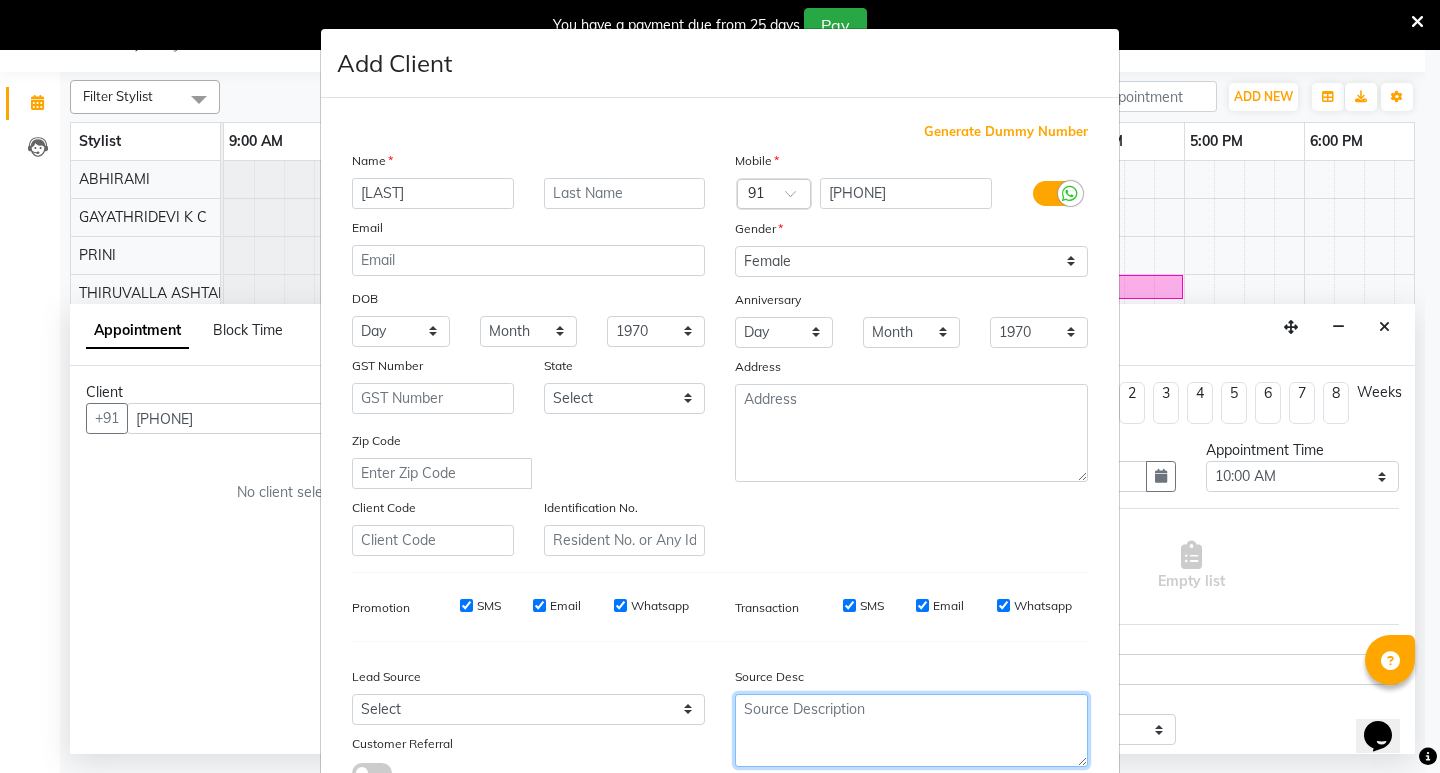 click at bounding box center (911, 730) 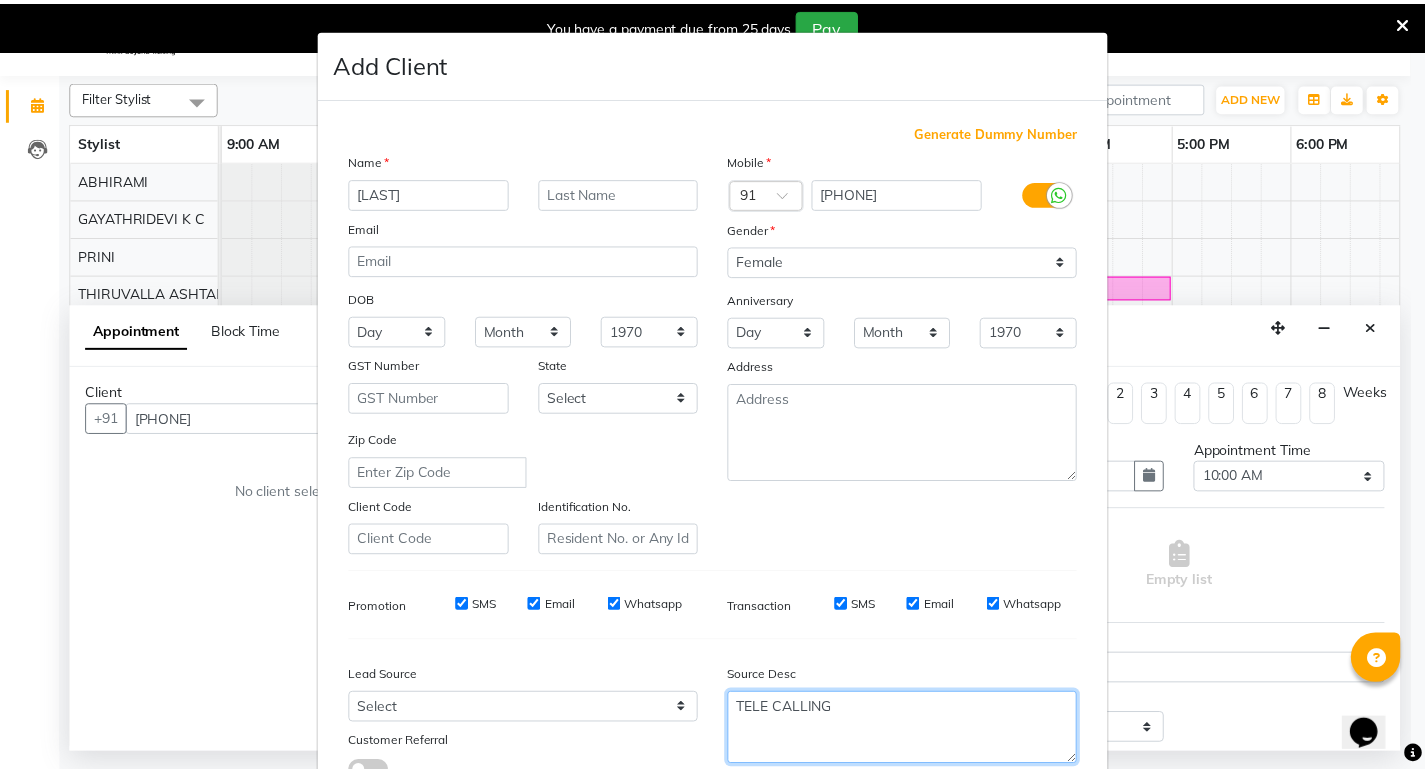 scroll, scrollTop: 150, scrollLeft: 0, axis: vertical 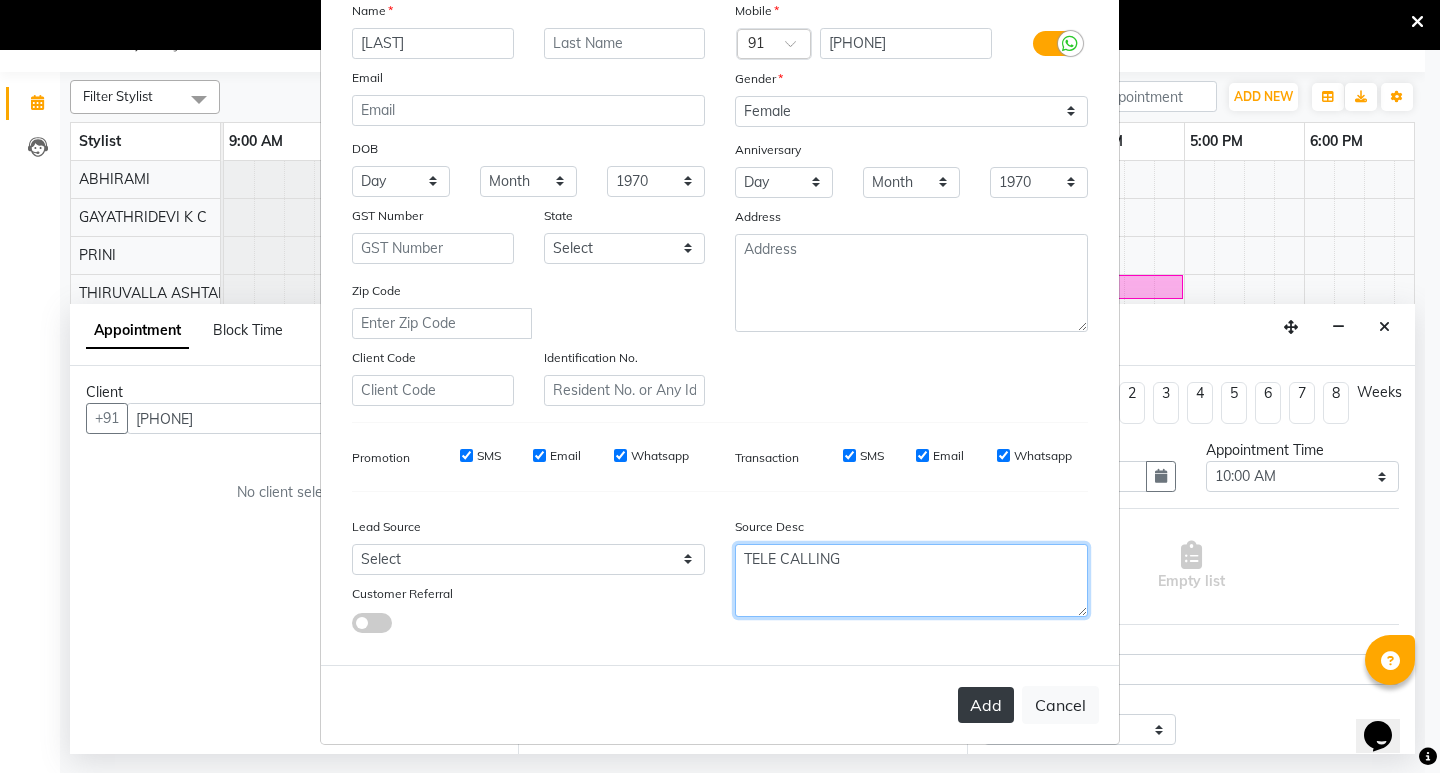 type on "TELE CALLING" 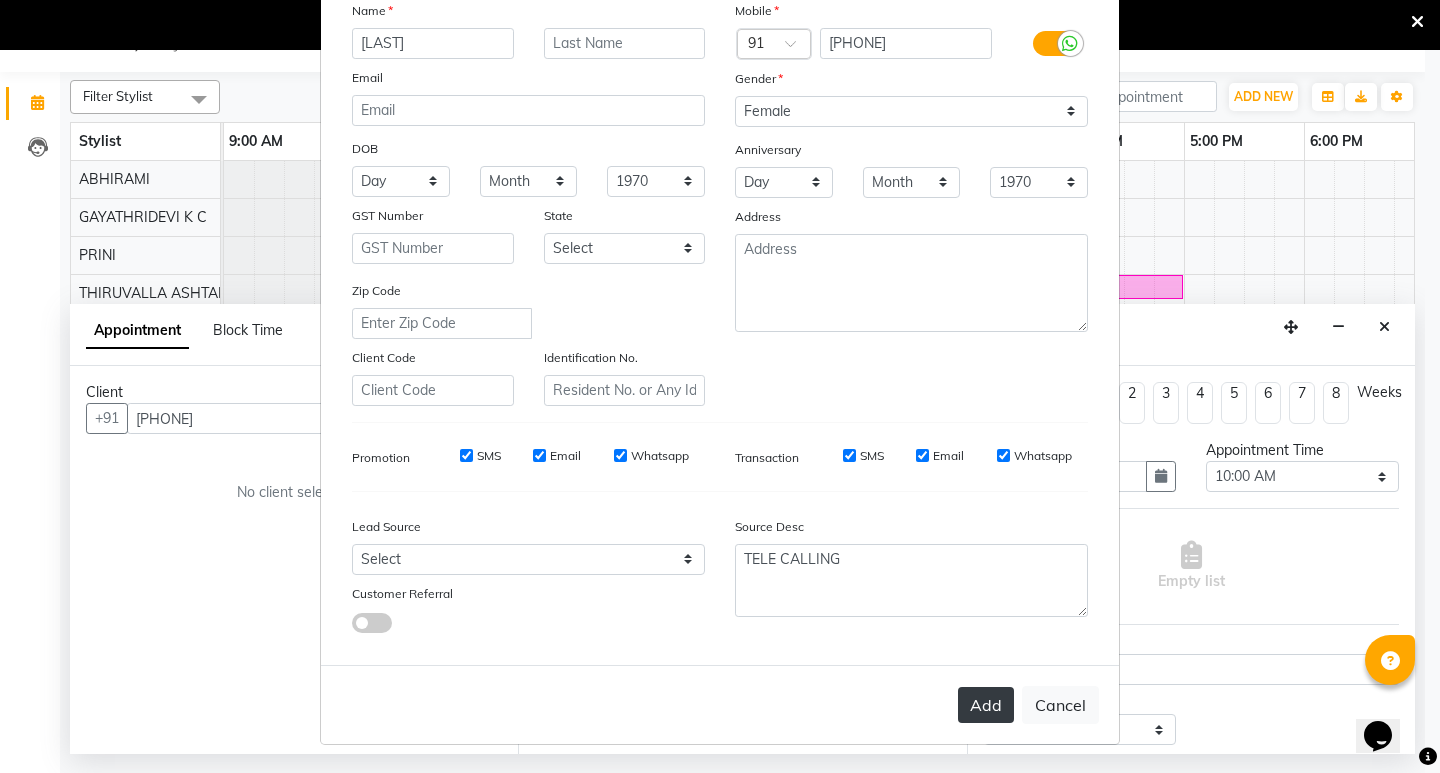 click on "Add" at bounding box center [986, 705] 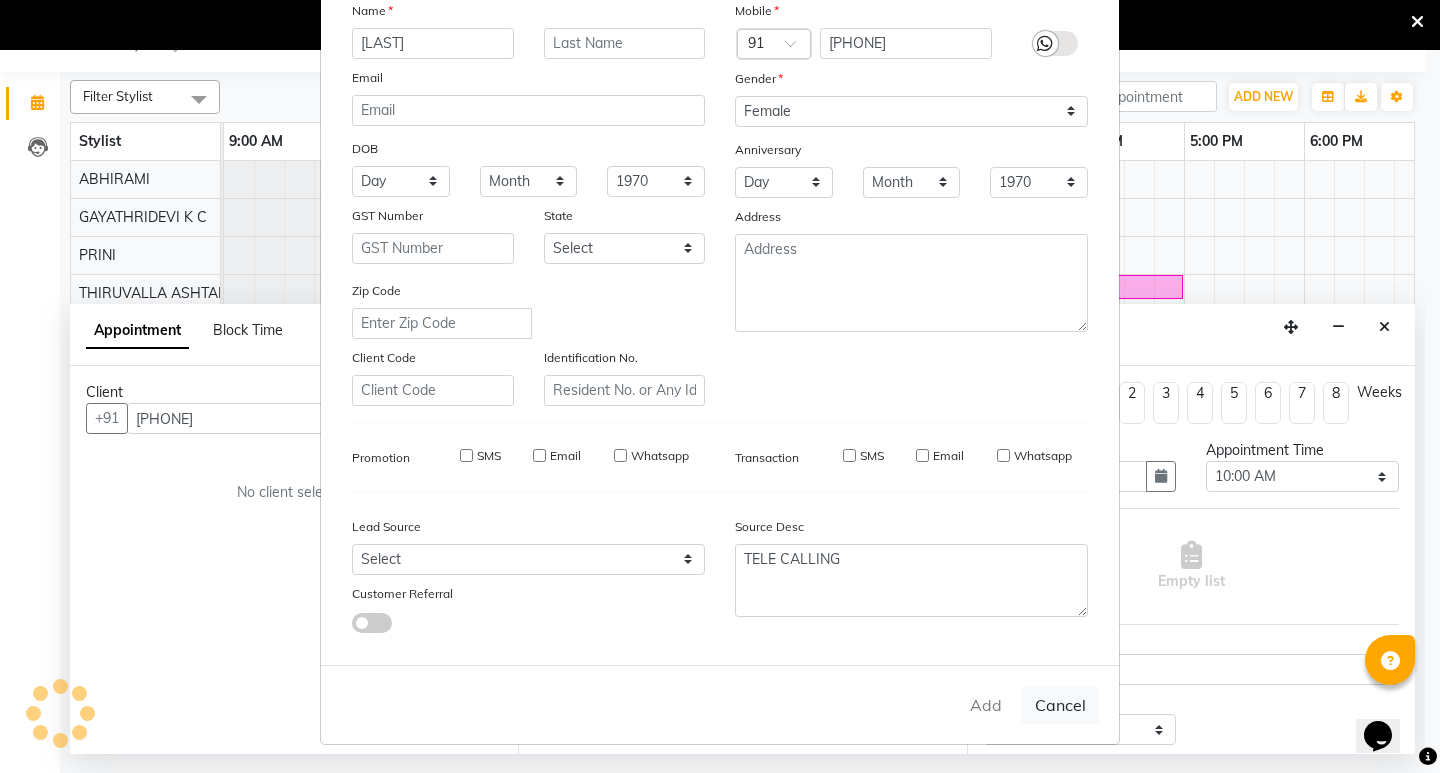 type on "90******48" 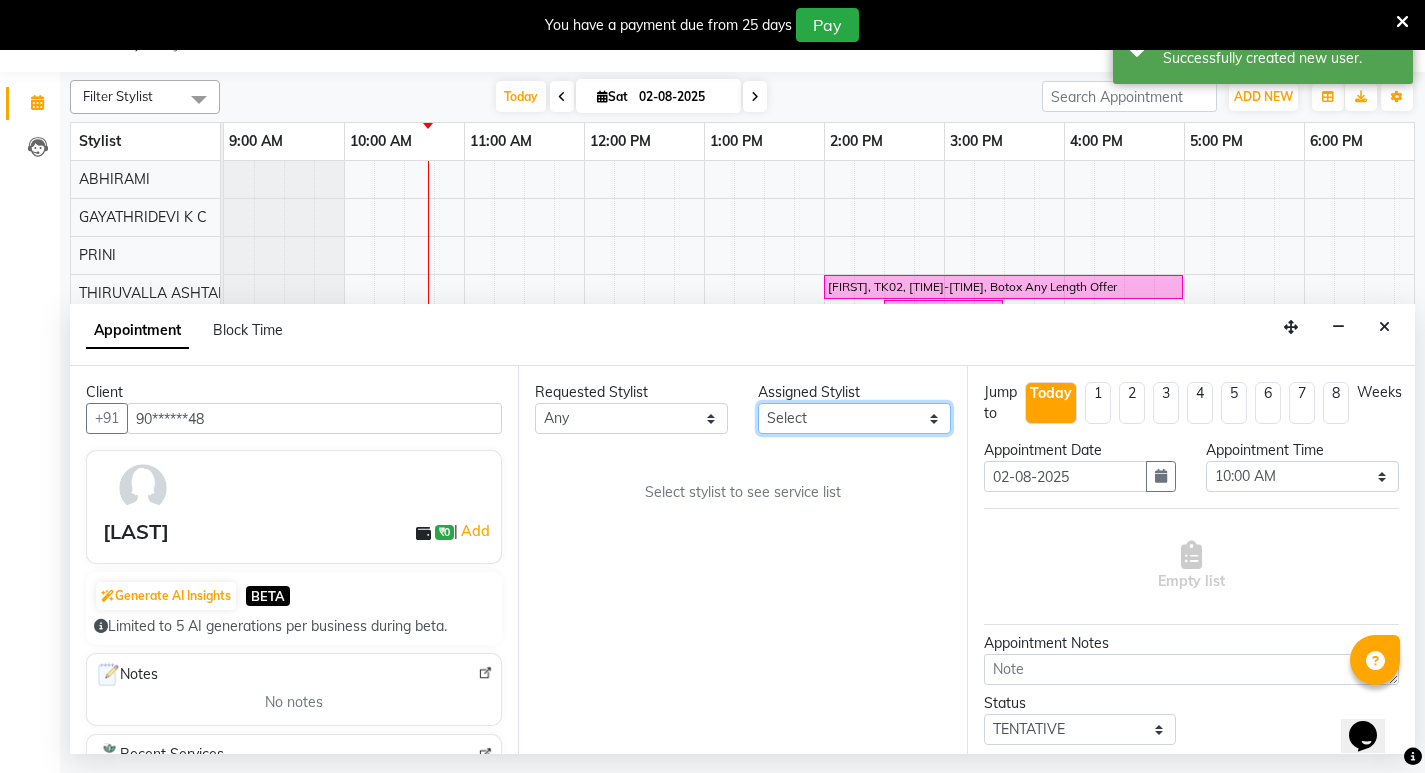 click on "Select [LAST] [LAST] [LAST] [LAST] [LAST] [LAST] [LAST] [LAST] [LAST] [LAST] [LAST] [LAST] [LAST] [LAST]" at bounding box center (854, 418) 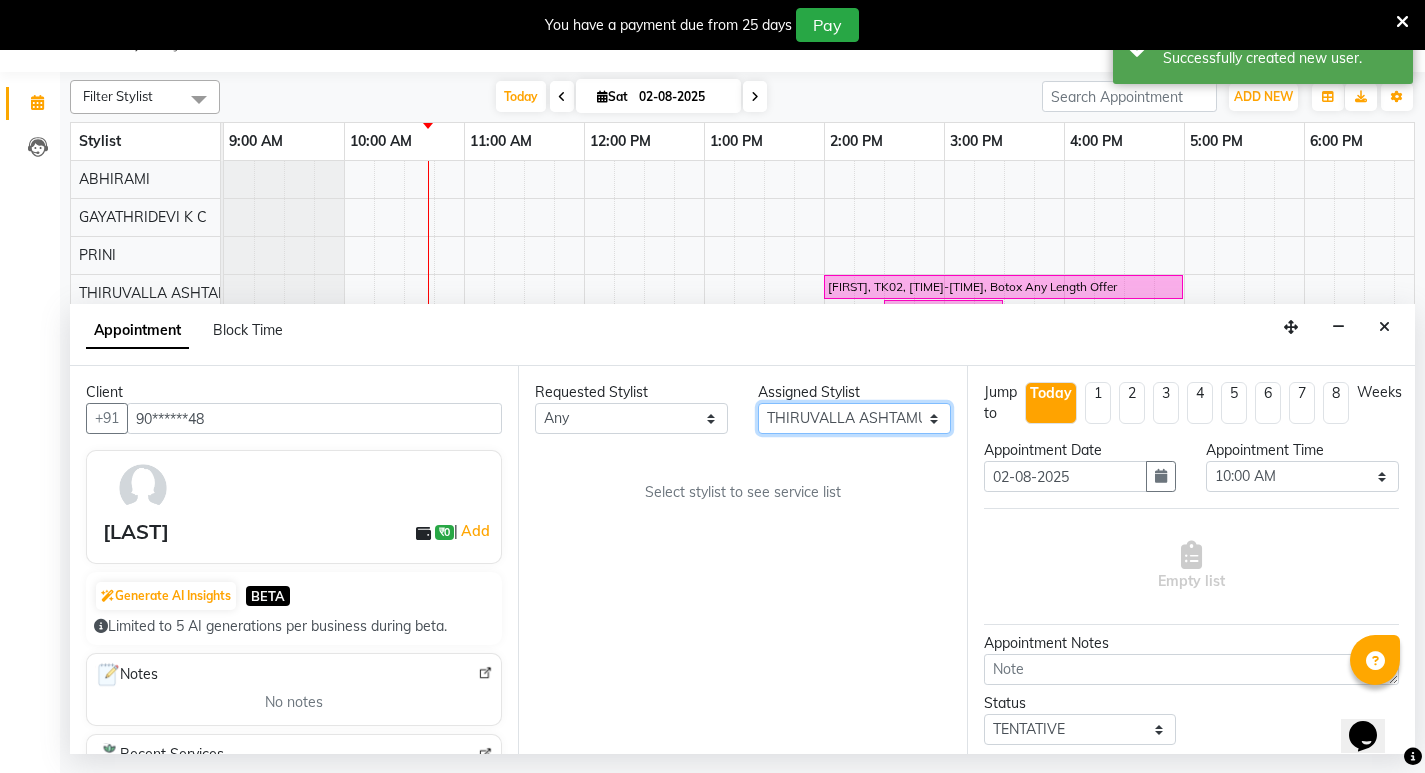 click on "Select [LAST] [LAST] [LAST] [LAST] [LAST] [LAST] [LAST] [LAST] [LAST] [LAST] [LAST] [LAST] [LAST] [LAST]" at bounding box center [854, 418] 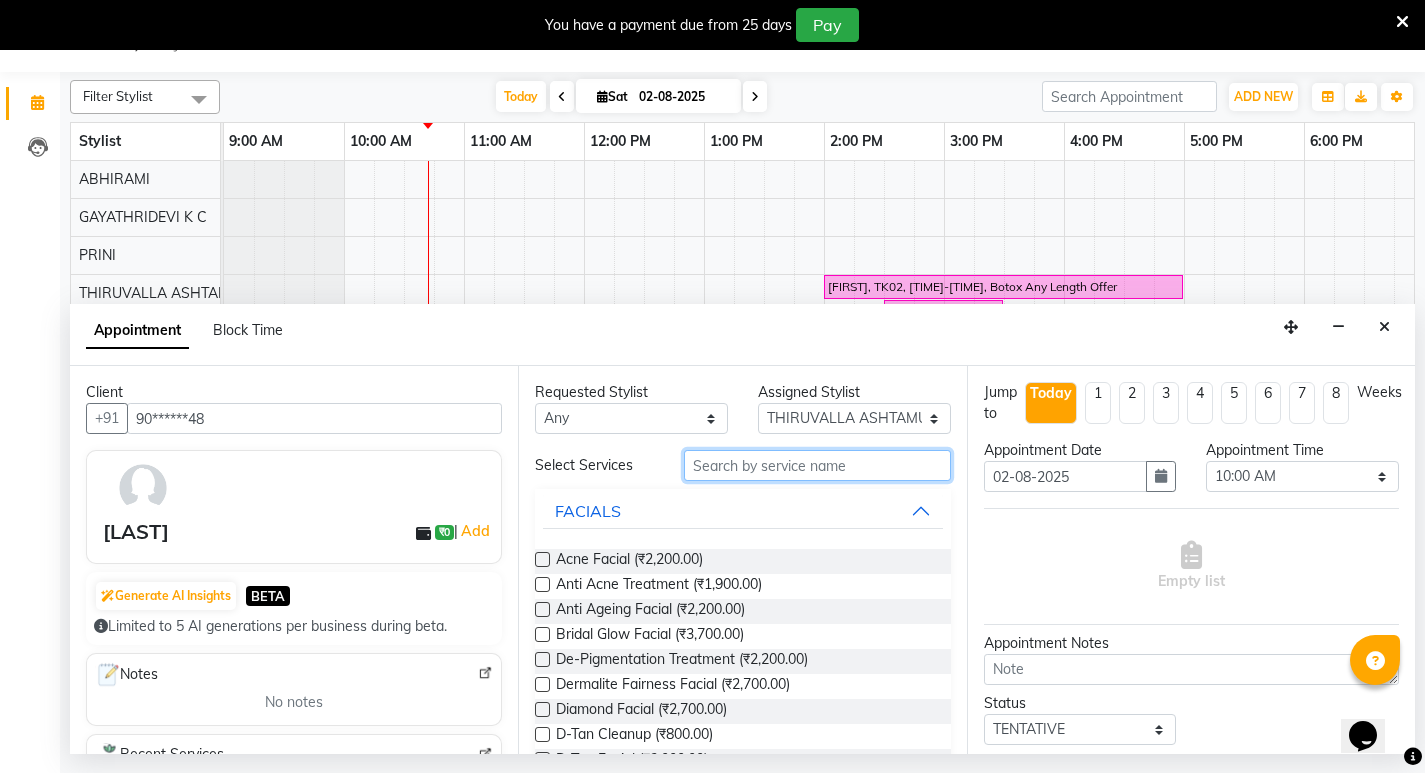 click at bounding box center (817, 465) 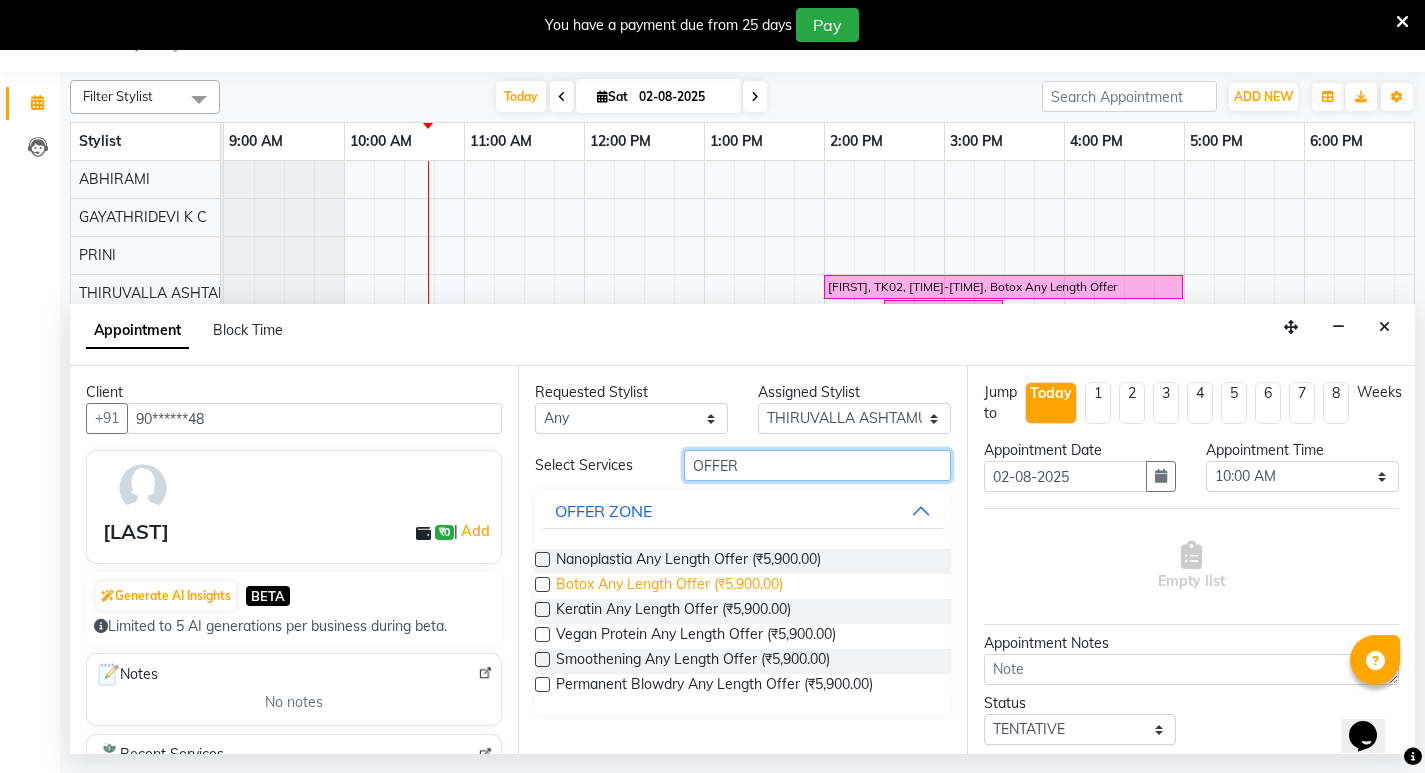 type on "OFFER" 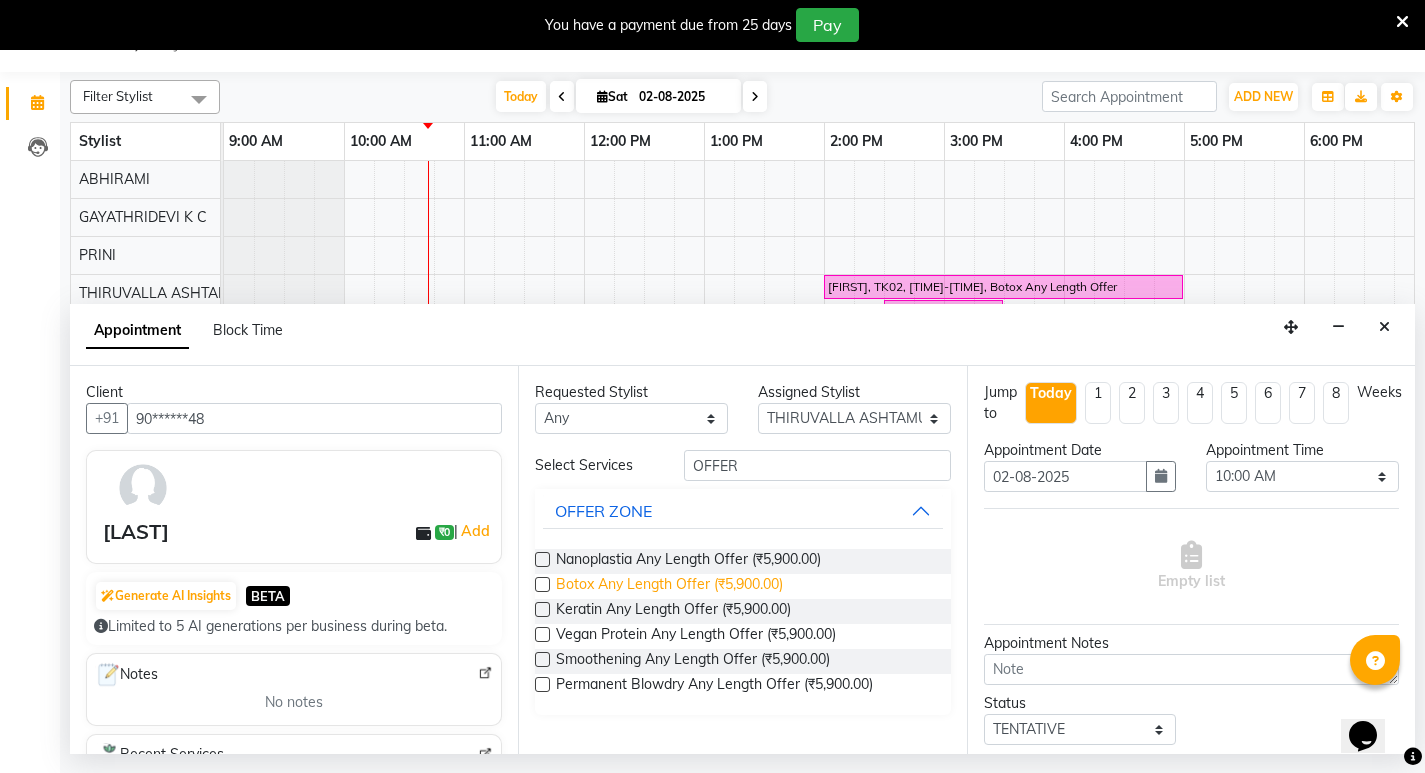 click on "Botox Any Length Offer (₹5,900.00)" at bounding box center (669, 586) 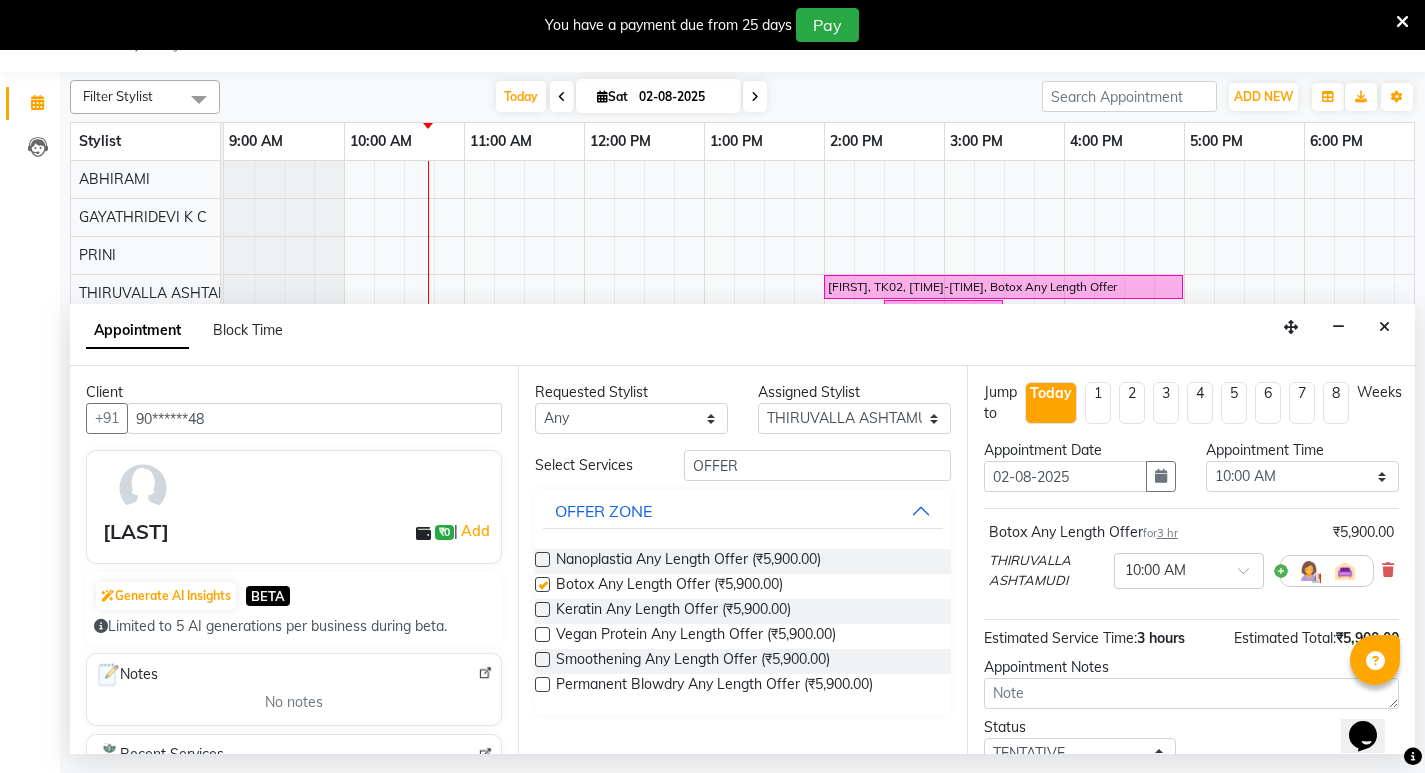 checkbox on "false" 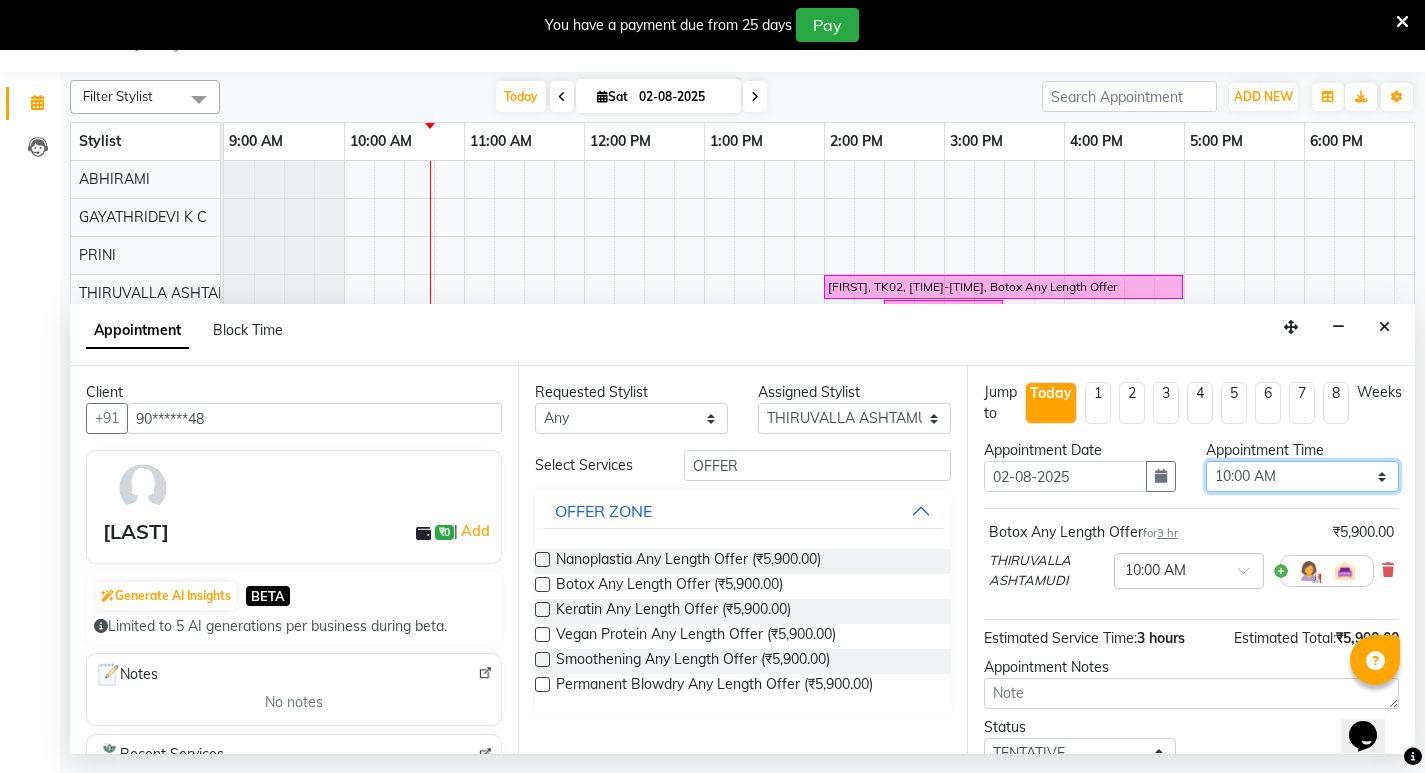 click on "Select 10:00 AM 10:15 AM 10:30 AM 10:45 AM 11:00 AM 11:15 AM 11:30 AM 11:45 AM 12:00 PM 12:15 PM 12:30 PM 12:45 PM 01:00 PM 01:15 PM 01:30 PM 01:45 PM 02:00 PM 02:15 PM 02:30 PM 02:45 PM 03:00 PM 03:15 PM 03:30 PM 03:45 PM 04:00 PM 04:15 PM 04:30 PM 04:45 PM 05:00 PM 05:15 PM 05:30 PM 05:45 PM 06:00 PM 06:15 PM 06:30 PM 06:45 PM 07:00 PM 07:15 PM 07:30 PM 07:45 PM 08:00 PM 08:15 PM 08:30 PM 08:45 PM 09:00 PM 09:15 PM 09:30 PM 09:45 PM 10:00 PM" at bounding box center [1302, 476] 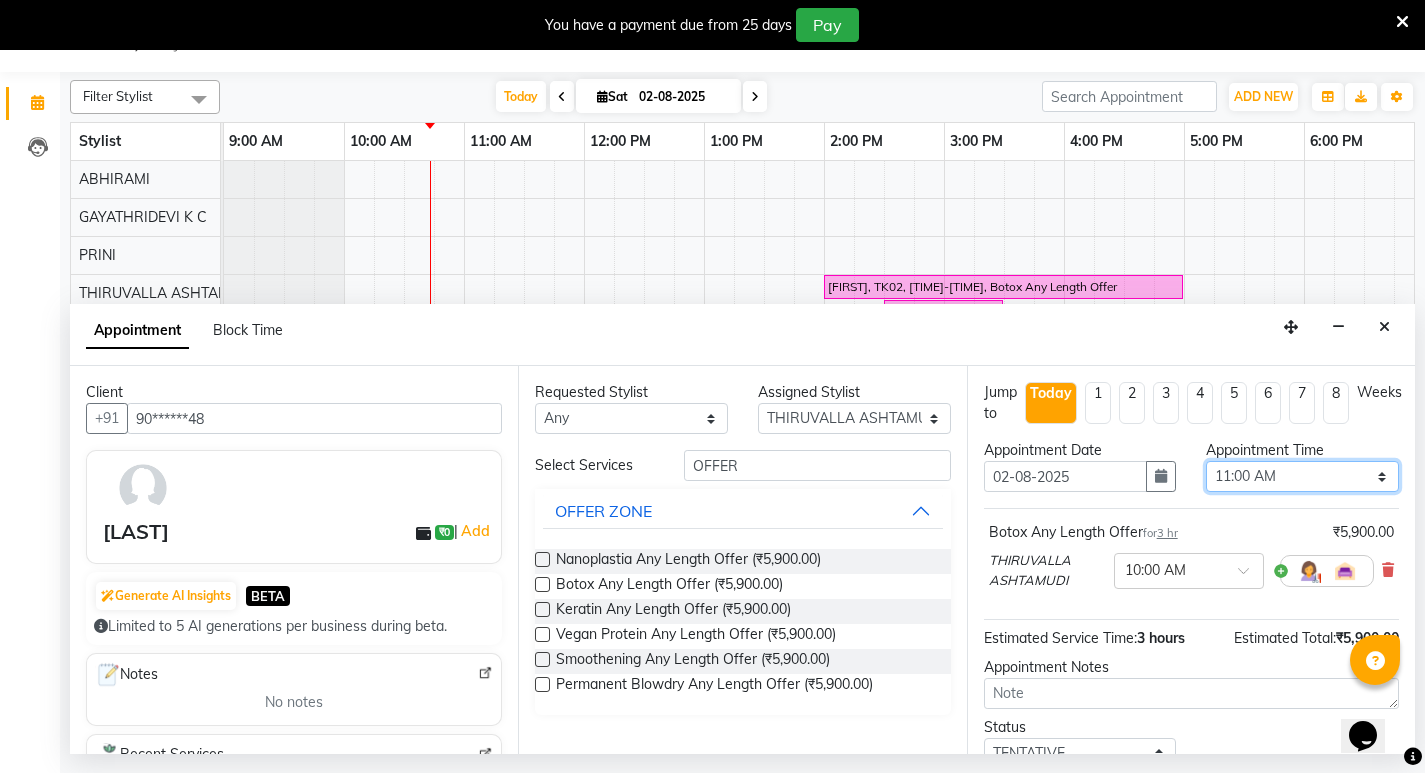 click on "Select 10:00 AM 10:15 AM 10:30 AM 10:45 AM 11:00 AM 11:15 AM 11:30 AM 11:45 AM 12:00 PM 12:15 PM 12:30 PM 12:45 PM 01:00 PM 01:15 PM 01:30 PM 01:45 PM 02:00 PM 02:15 PM 02:30 PM 02:45 PM 03:00 PM 03:15 PM 03:30 PM 03:45 PM 04:00 PM 04:15 PM 04:30 PM 04:45 PM 05:00 PM 05:15 PM 05:30 PM 05:45 PM 06:00 PM 06:15 PM 06:30 PM 06:45 PM 07:00 PM 07:15 PM 07:30 PM 07:45 PM 08:00 PM 08:15 PM 08:30 PM 08:45 PM 09:00 PM 09:15 PM 09:30 PM 09:45 PM 10:00 PM" at bounding box center (1302, 476) 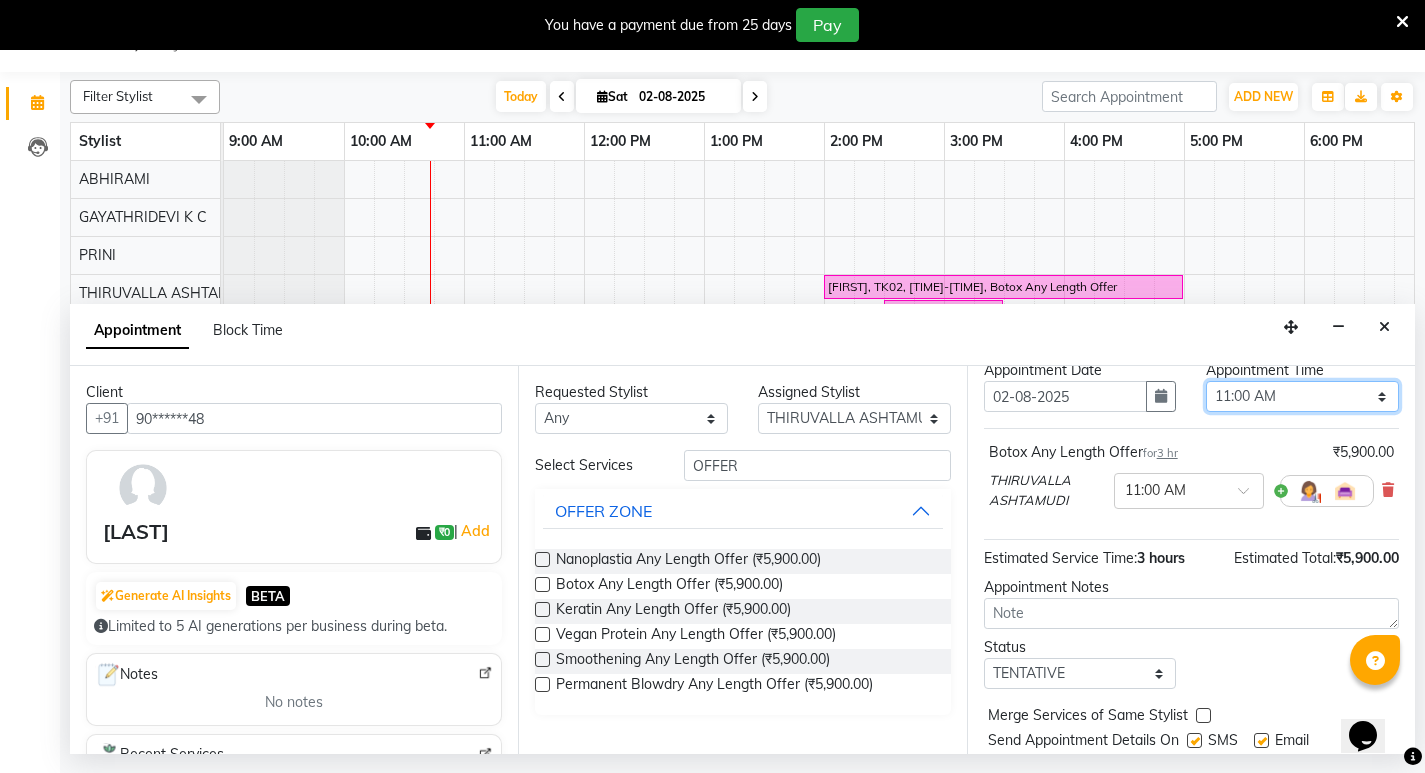 scroll, scrollTop: 141, scrollLeft: 0, axis: vertical 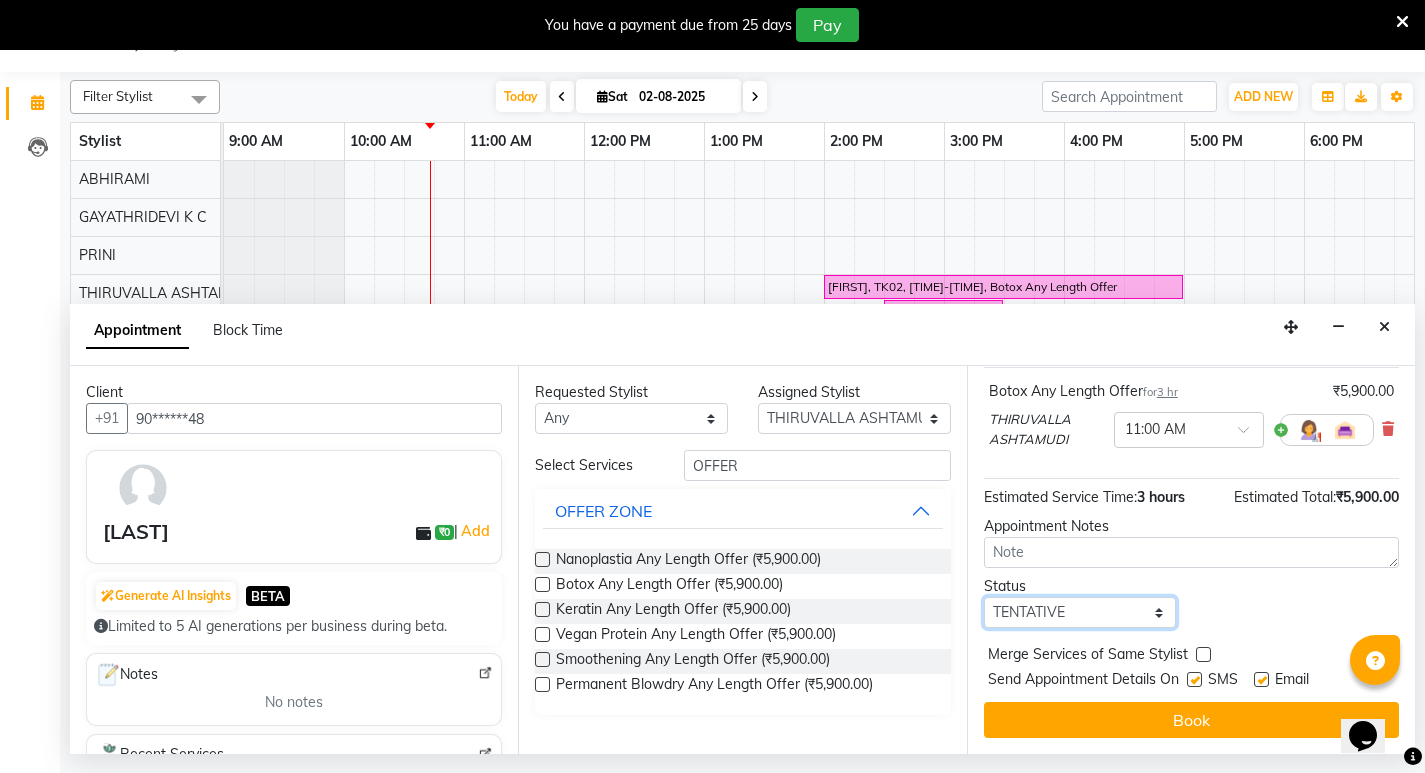 click on "Select TENTATIVE CONFIRM CHECK-IN UPCOMING" at bounding box center [1080, 612] 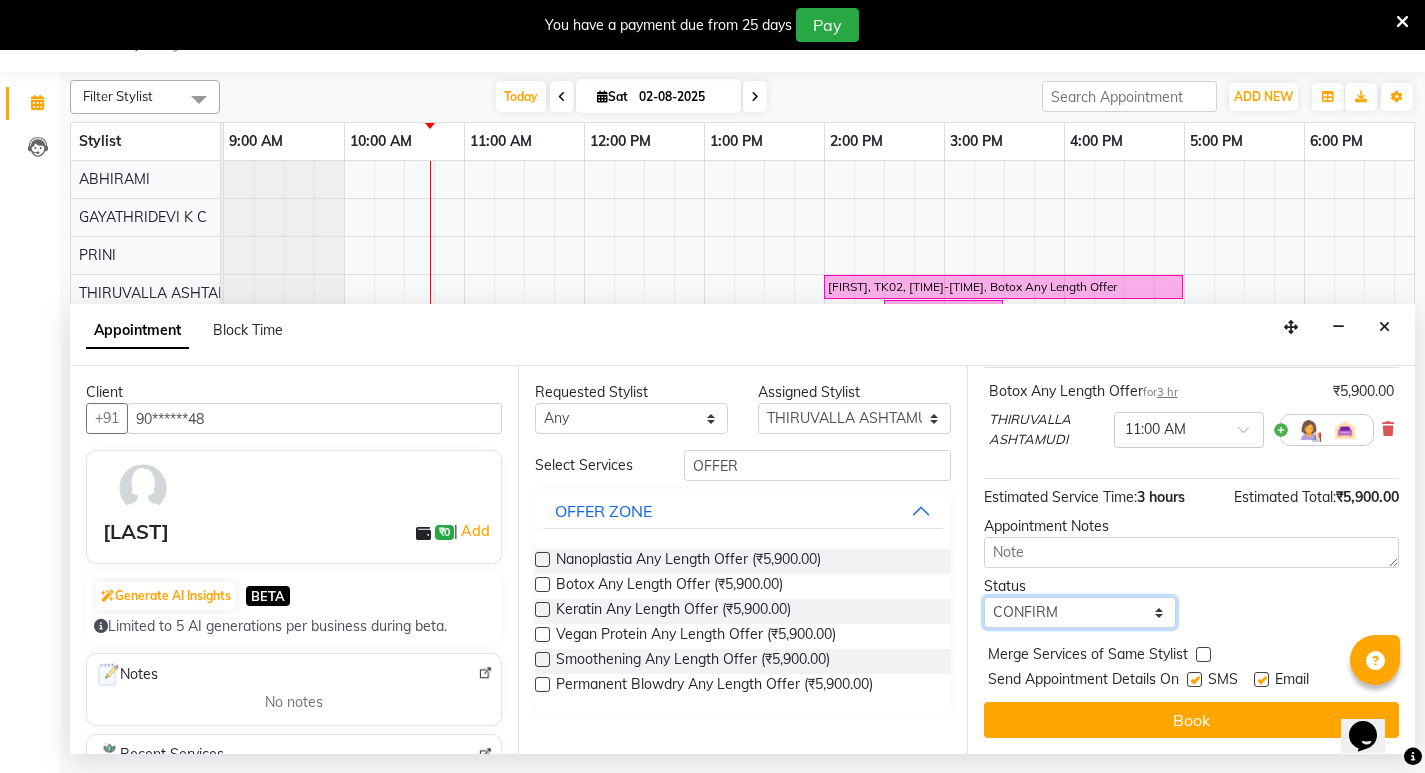 click on "Select TENTATIVE CONFIRM CHECK-IN UPCOMING" at bounding box center (1080, 612) 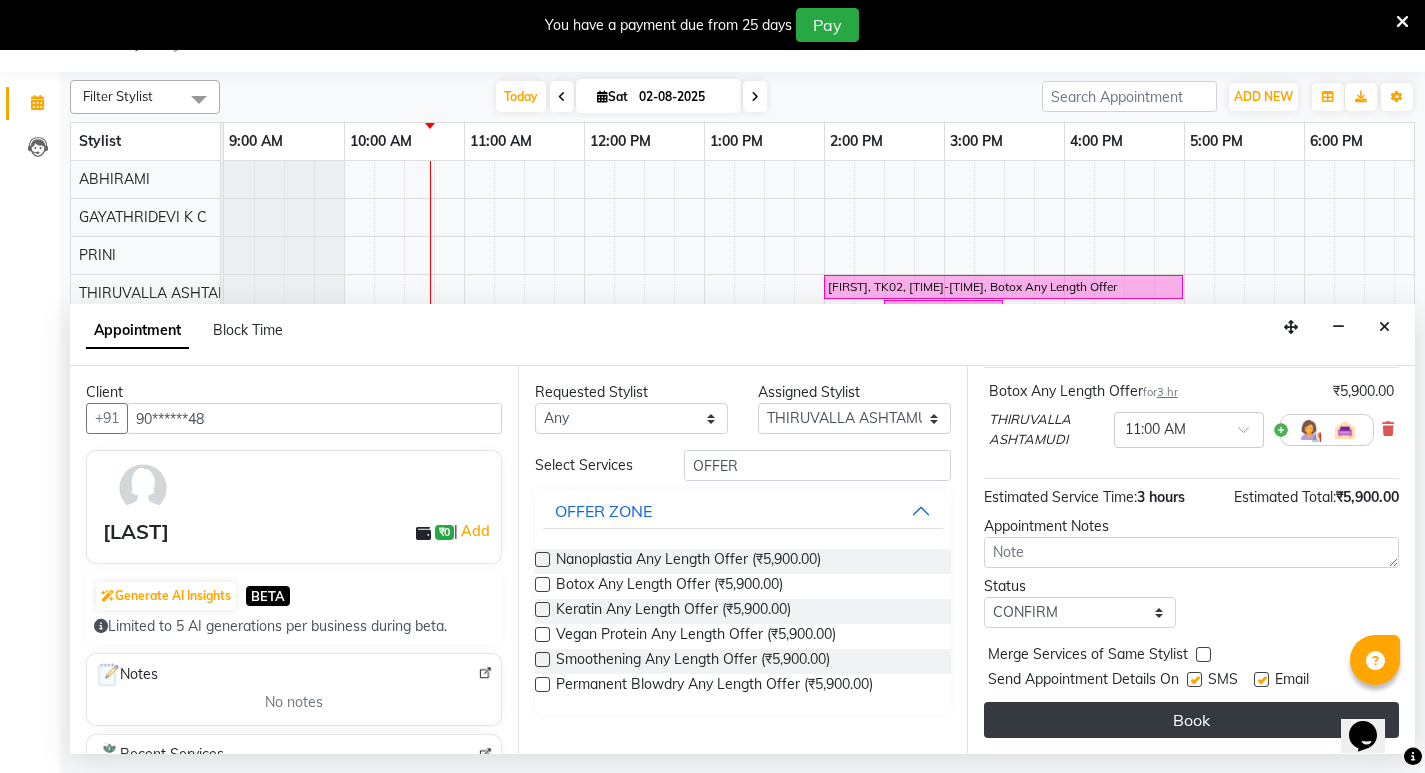 click on "Book" at bounding box center [1191, 720] 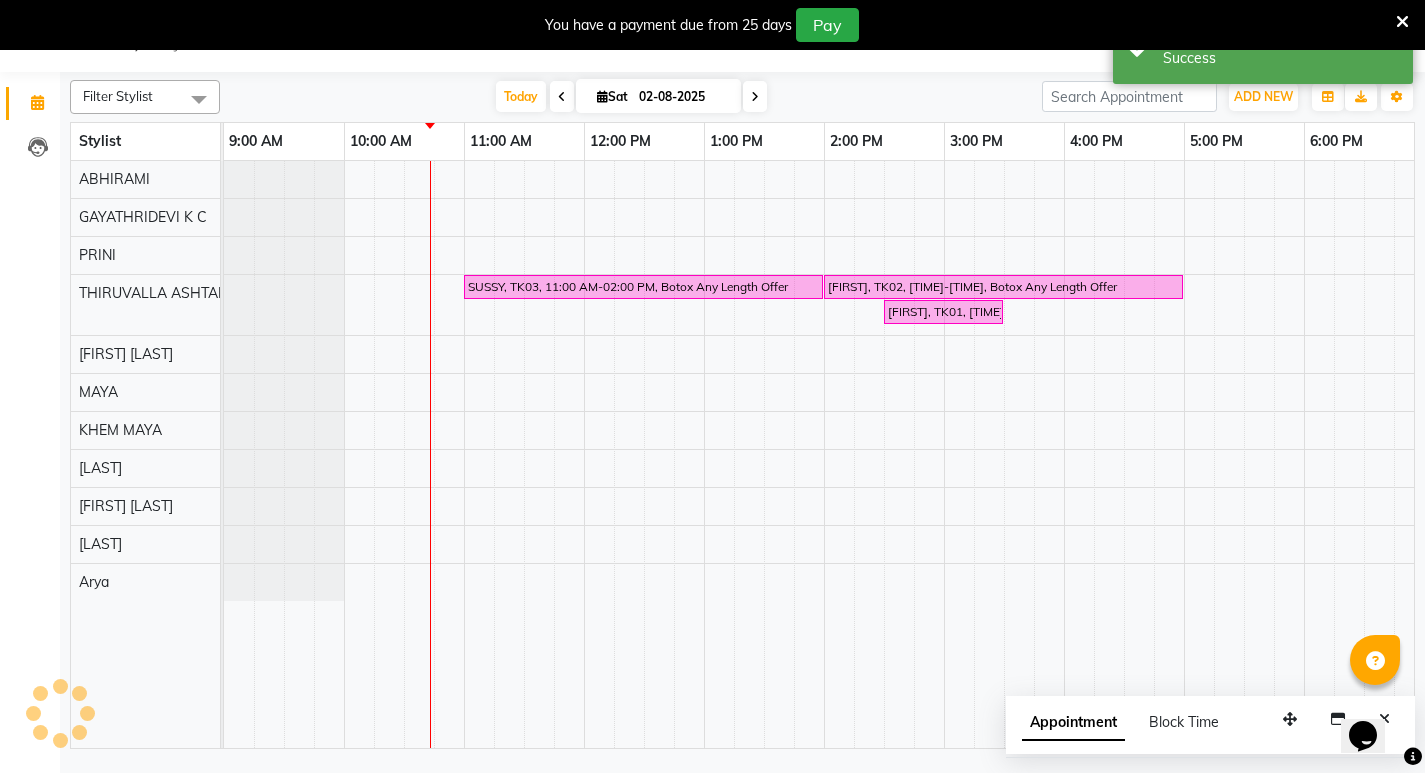 scroll, scrollTop: 0, scrollLeft: 0, axis: both 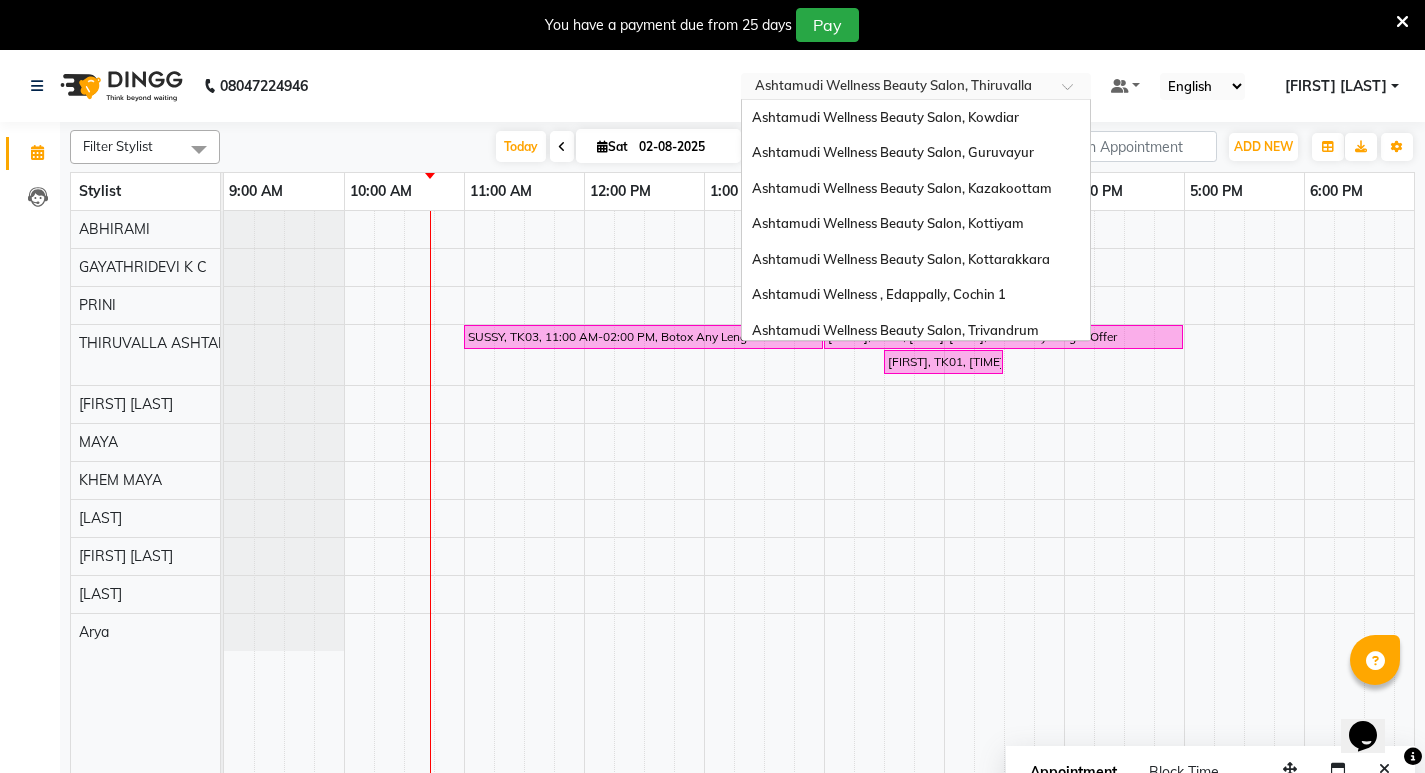 click at bounding box center (1074, 92) 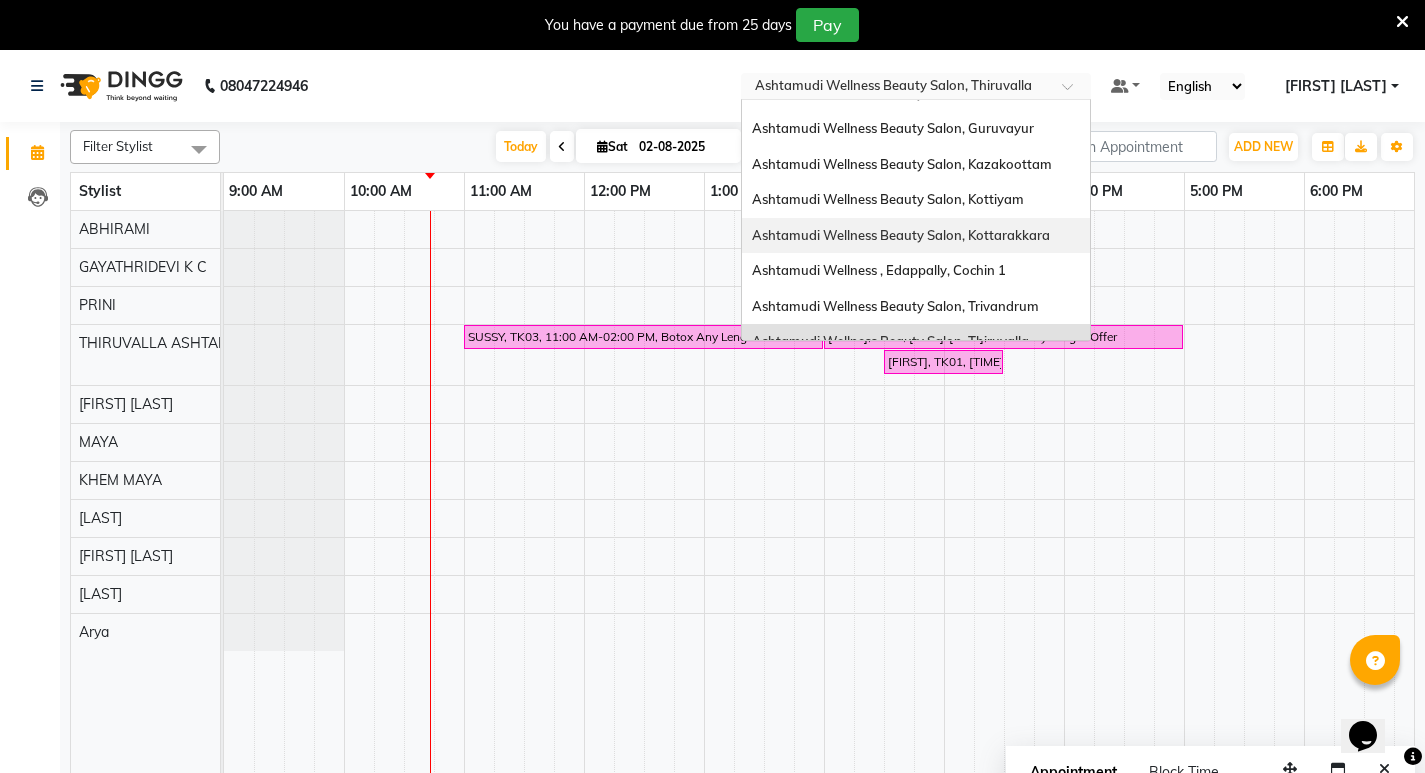 scroll, scrollTop: 0, scrollLeft: 0, axis: both 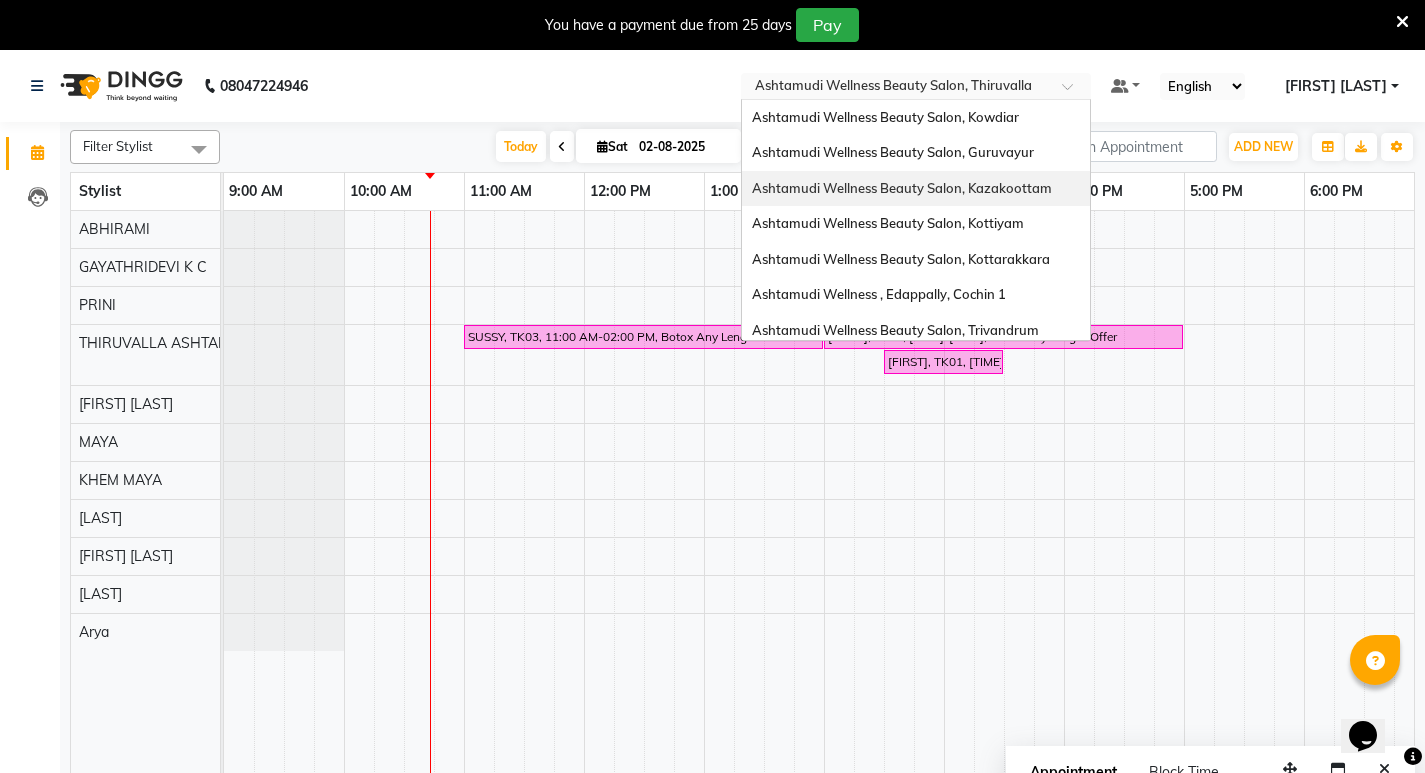 click on "Ashtamudi Wellness Beauty Salon, Kazakoottam" at bounding box center [902, 188] 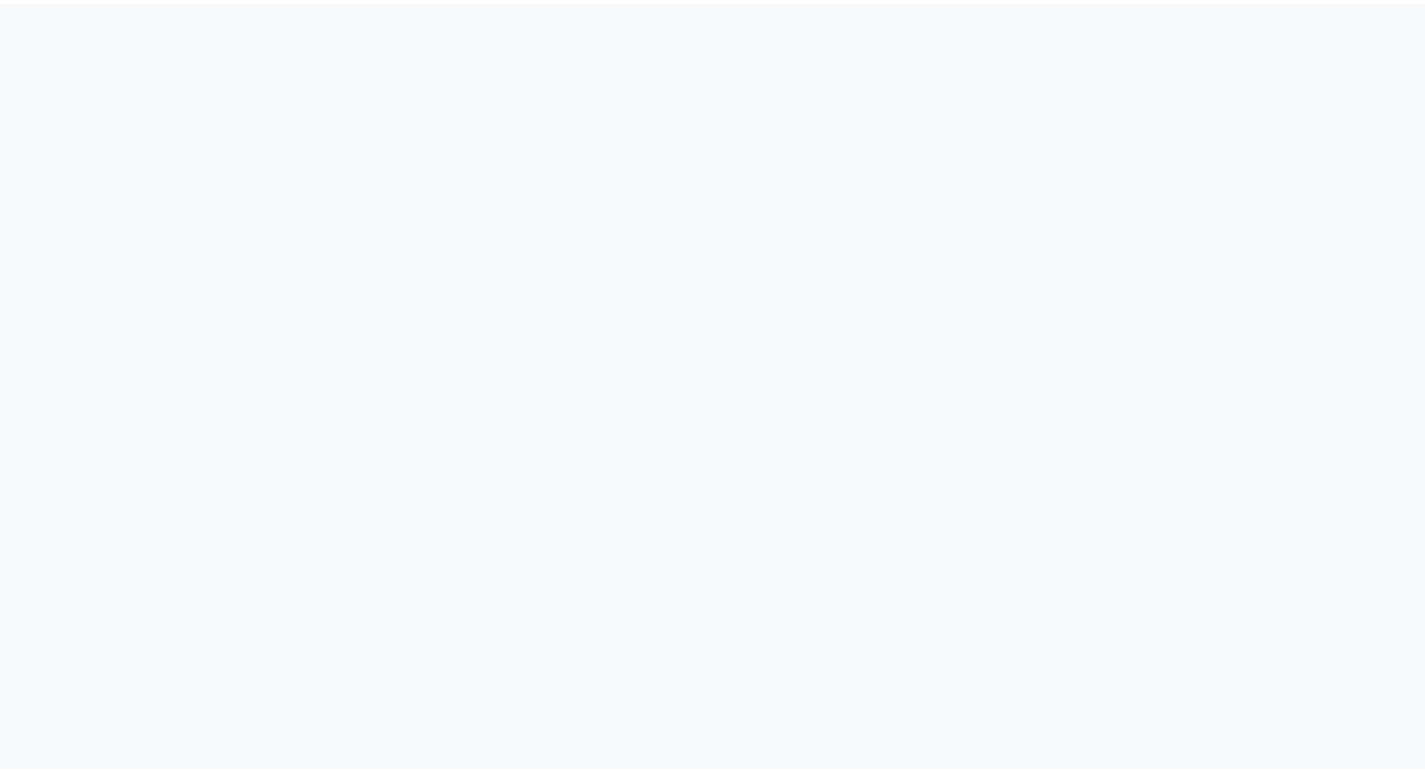 scroll, scrollTop: 0, scrollLeft: 0, axis: both 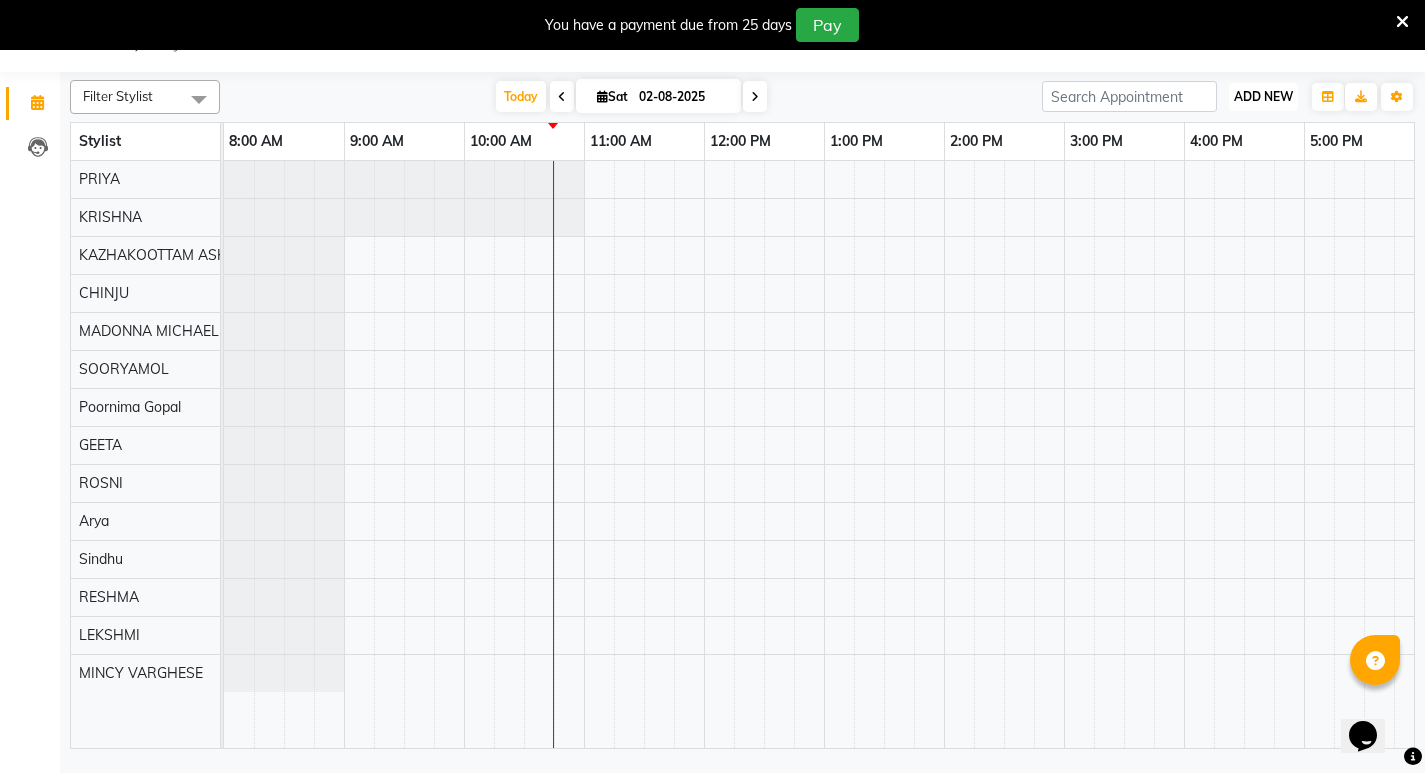 click on "ADD NEW" at bounding box center (1263, 96) 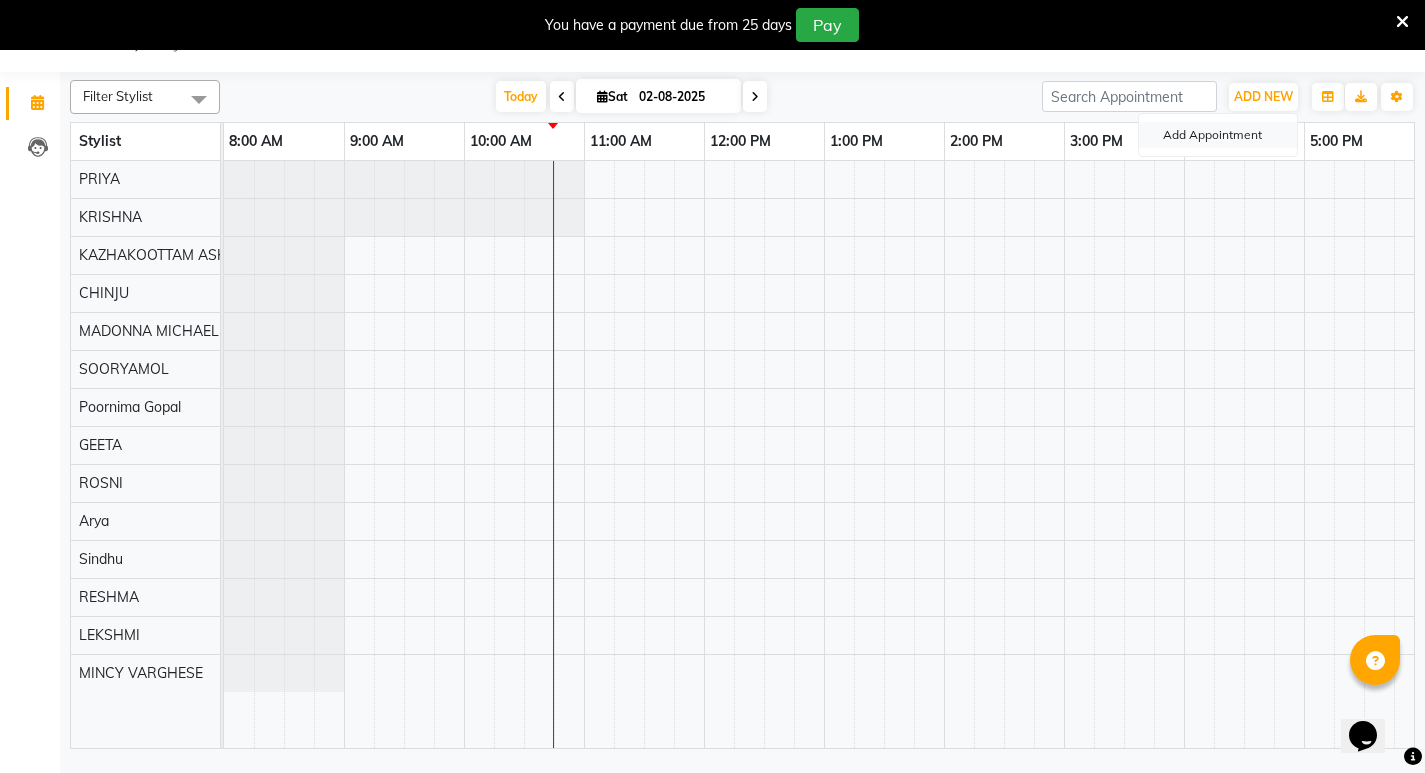 click on "Add Appointment" at bounding box center [1218, 135] 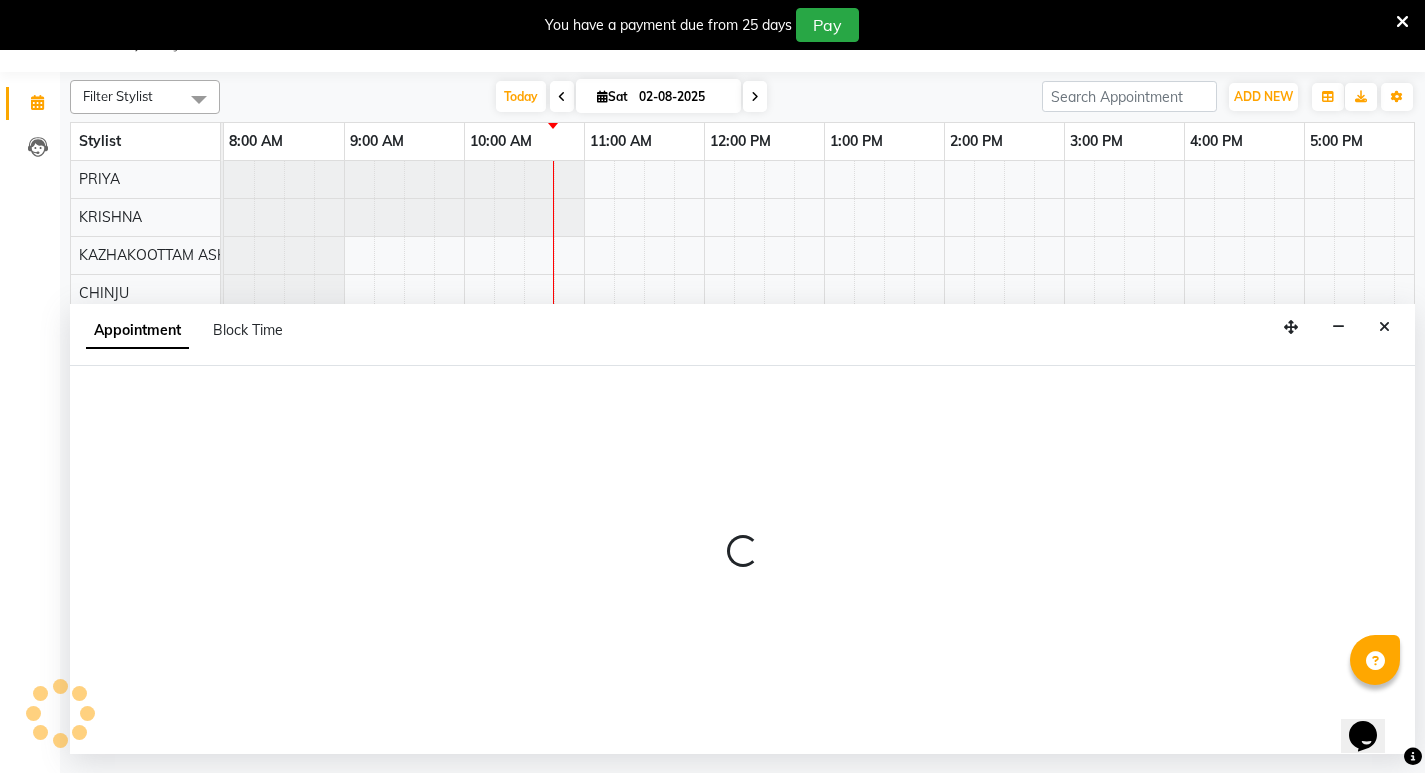 select on "540" 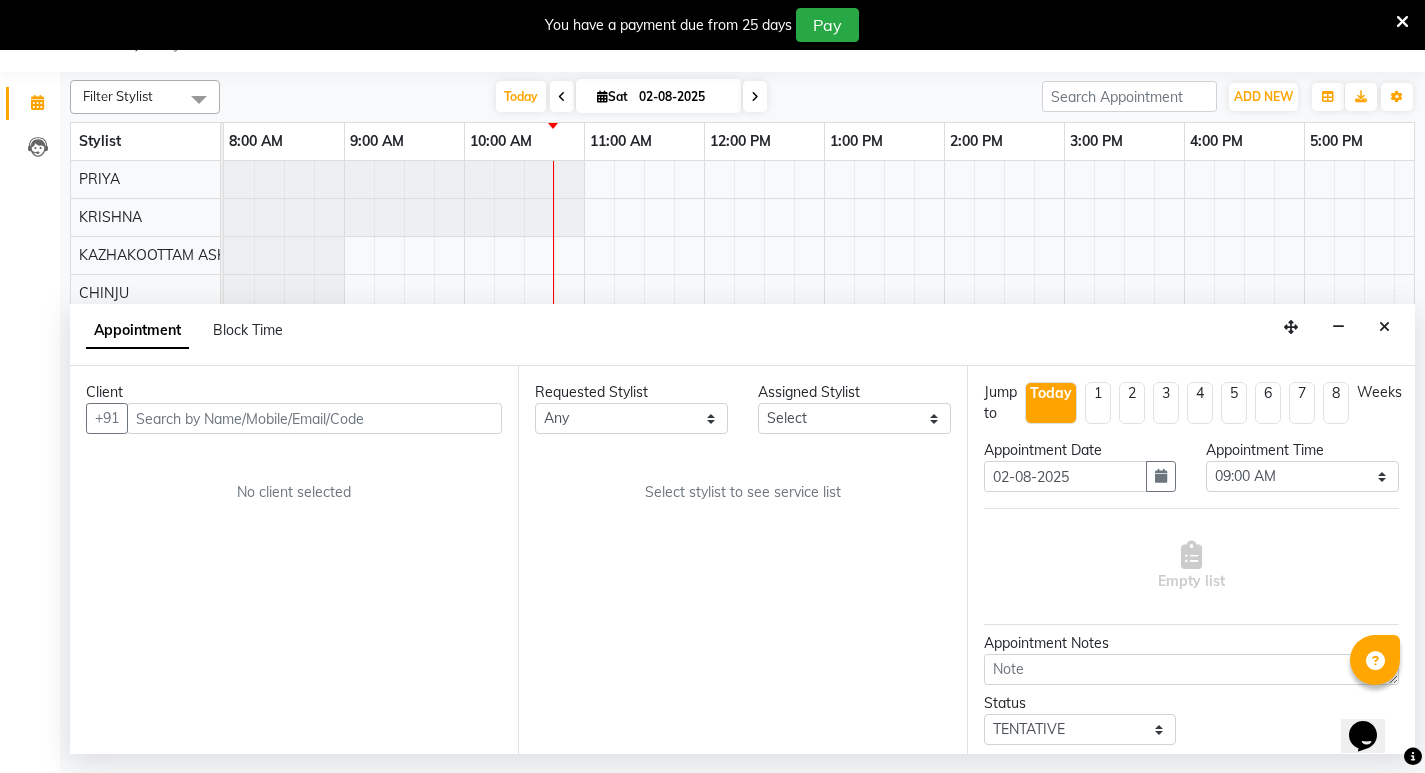 click at bounding box center [314, 418] 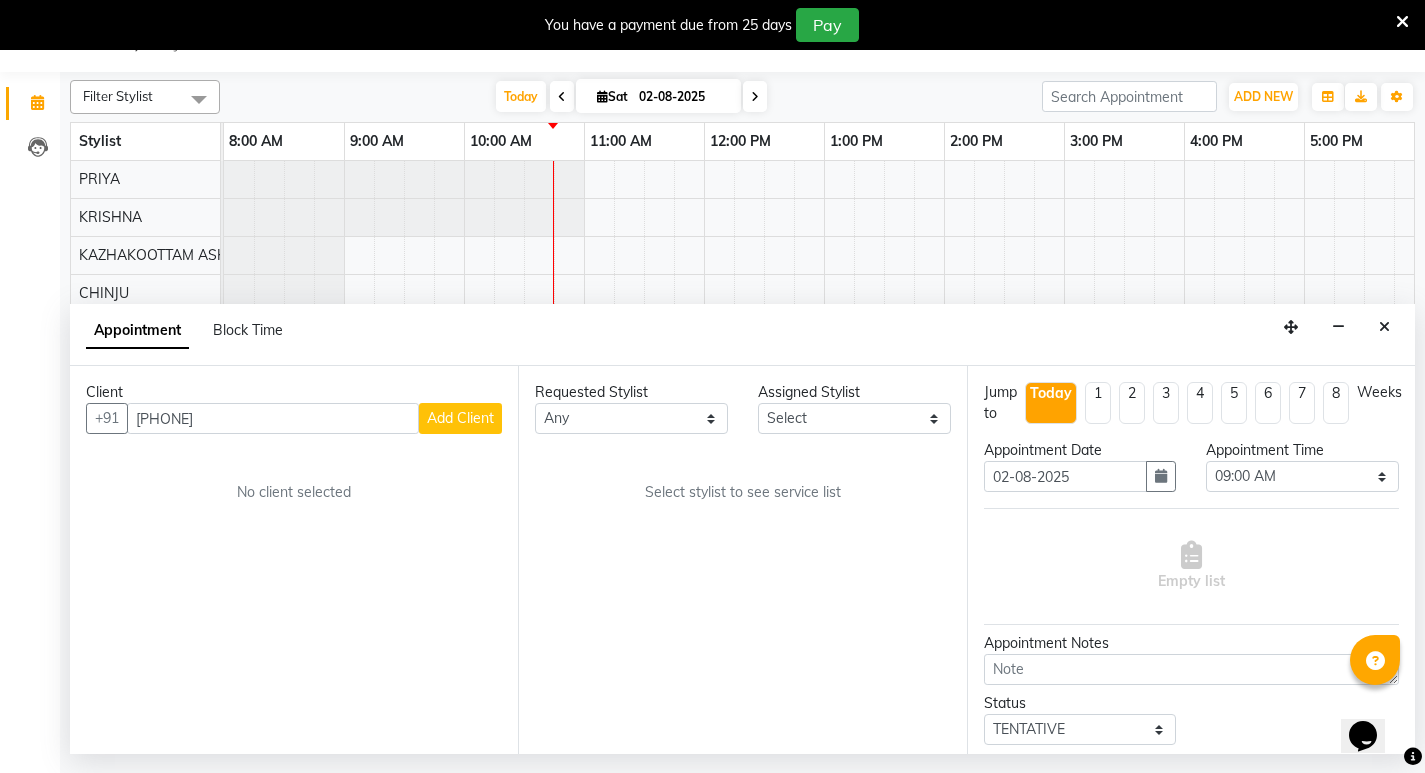 click on "917306683901" at bounding box center [273, 418] 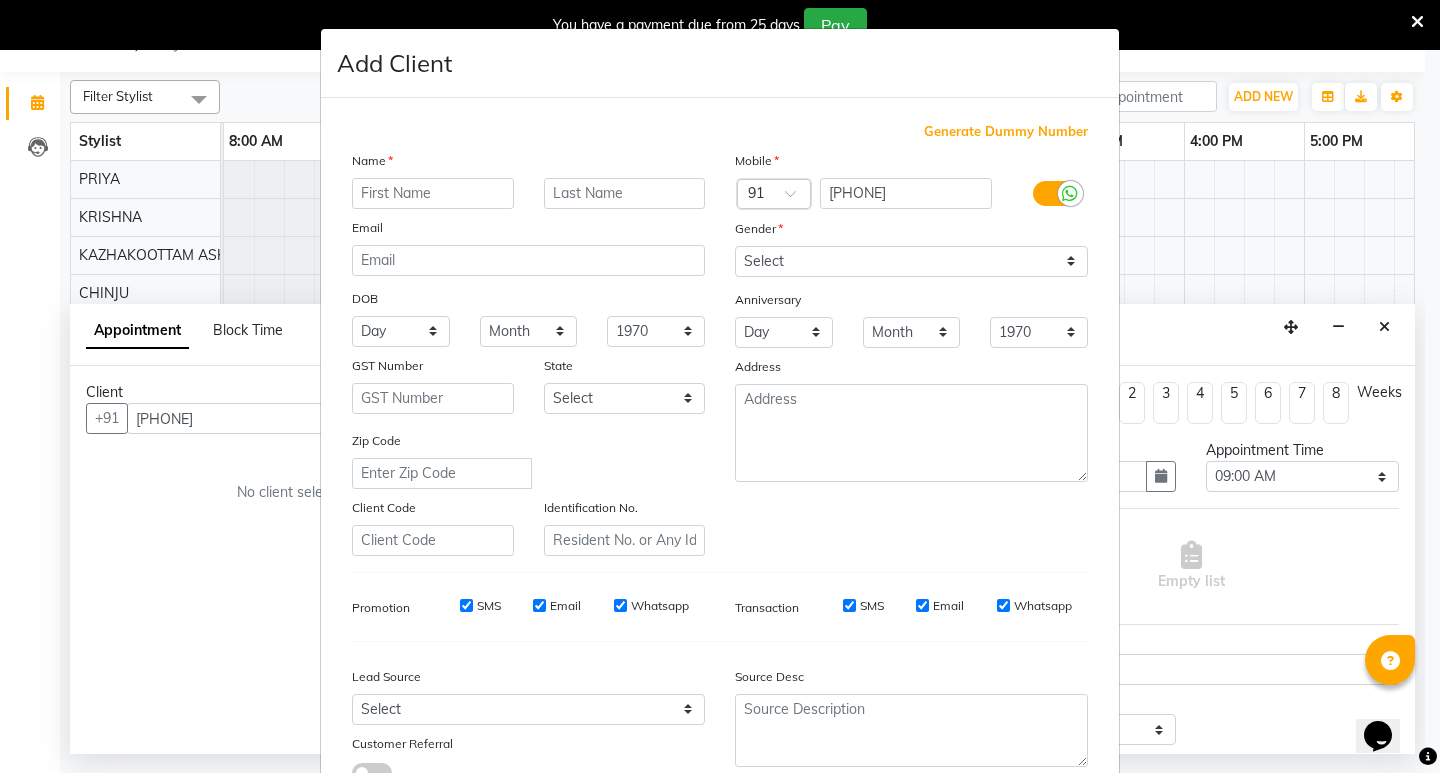 click at bounding box center [433, 193] 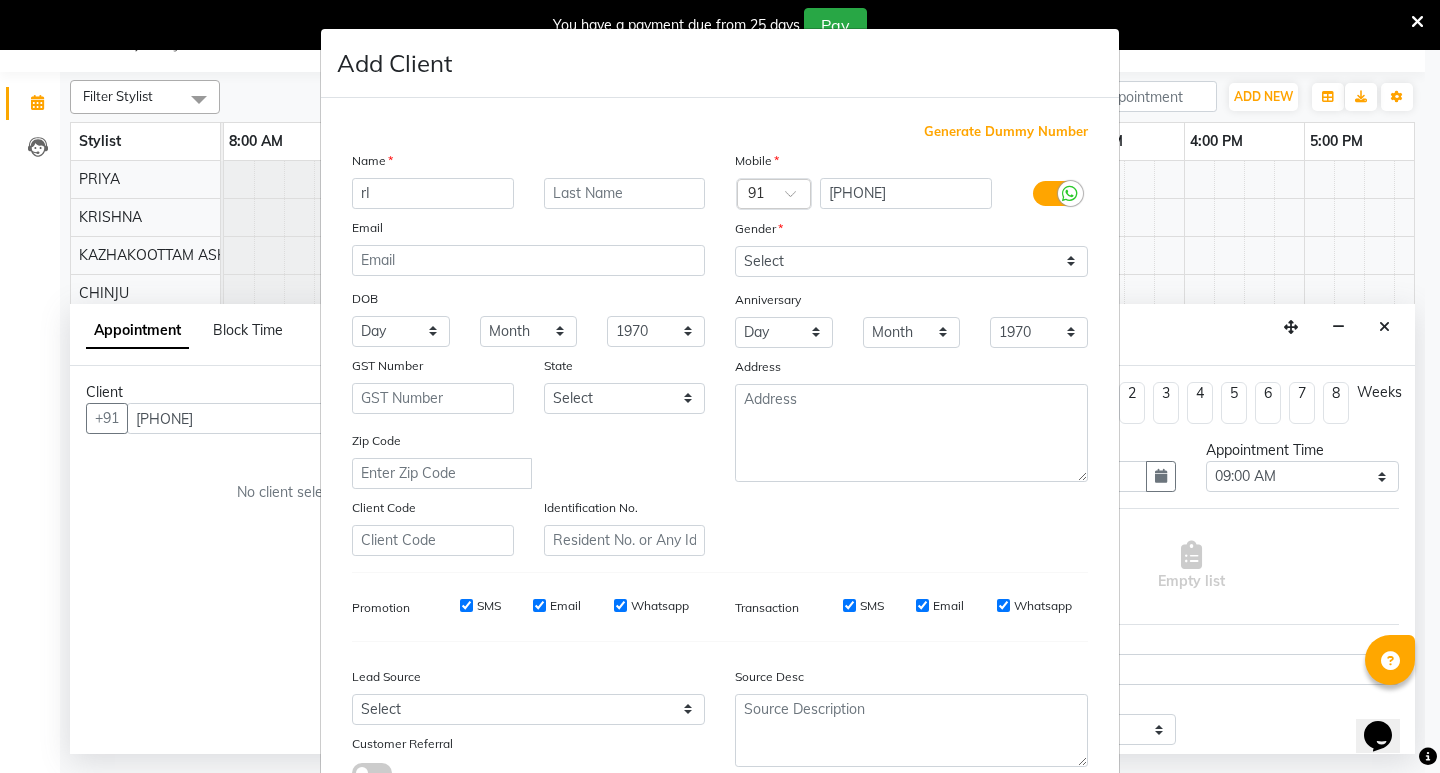type on "r" 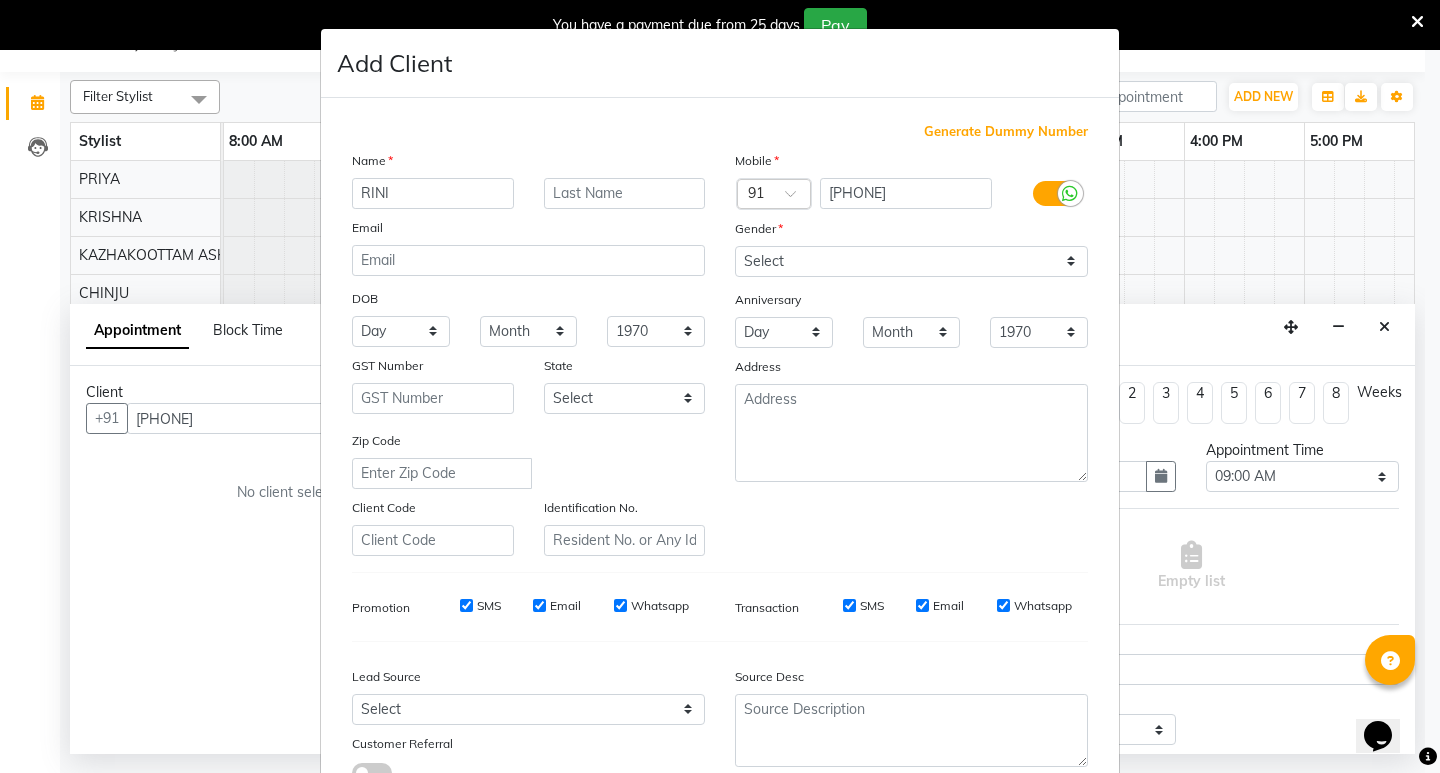 type on "RINI" 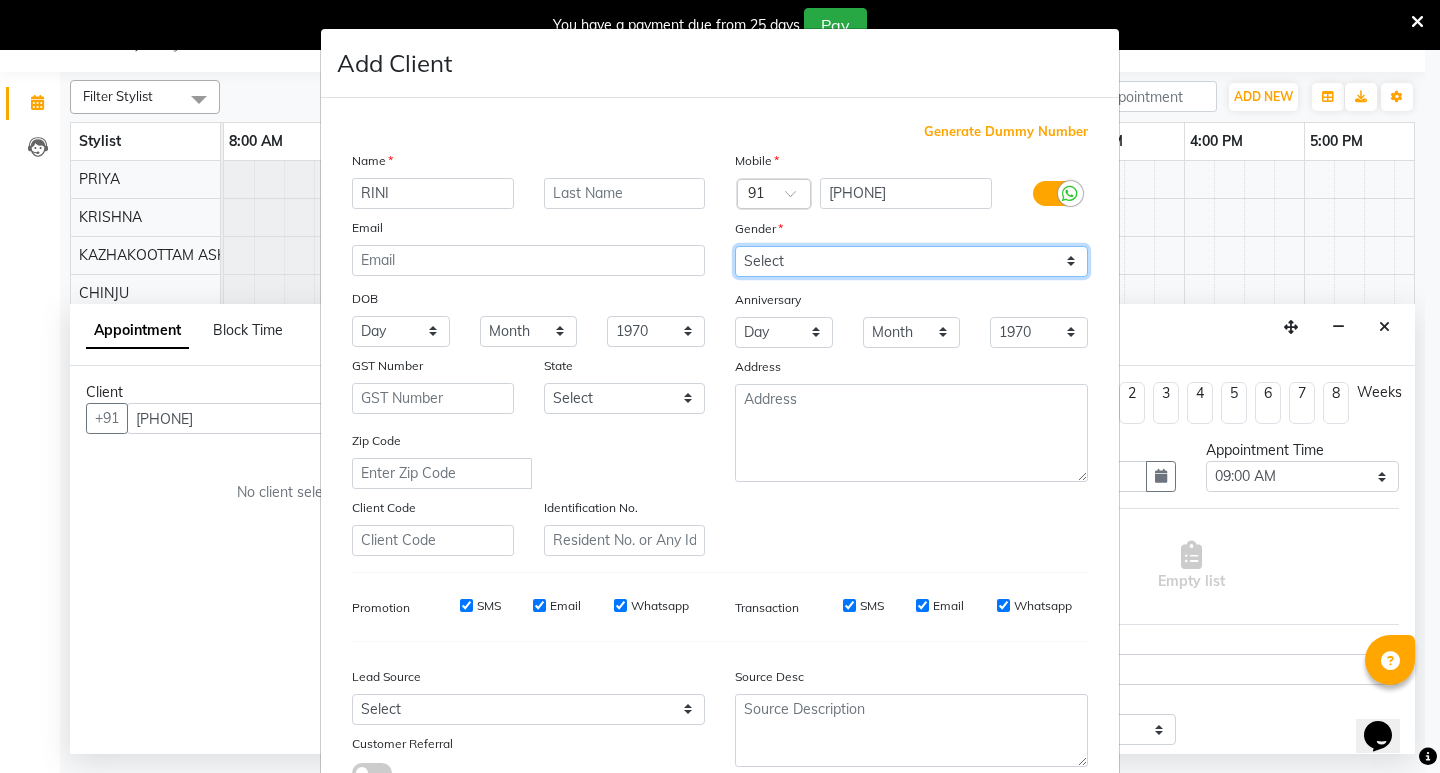 drag, startPoint x: 805, startPoint y: 251, endPoint x: 805, endPoint y: 272, distance: 21 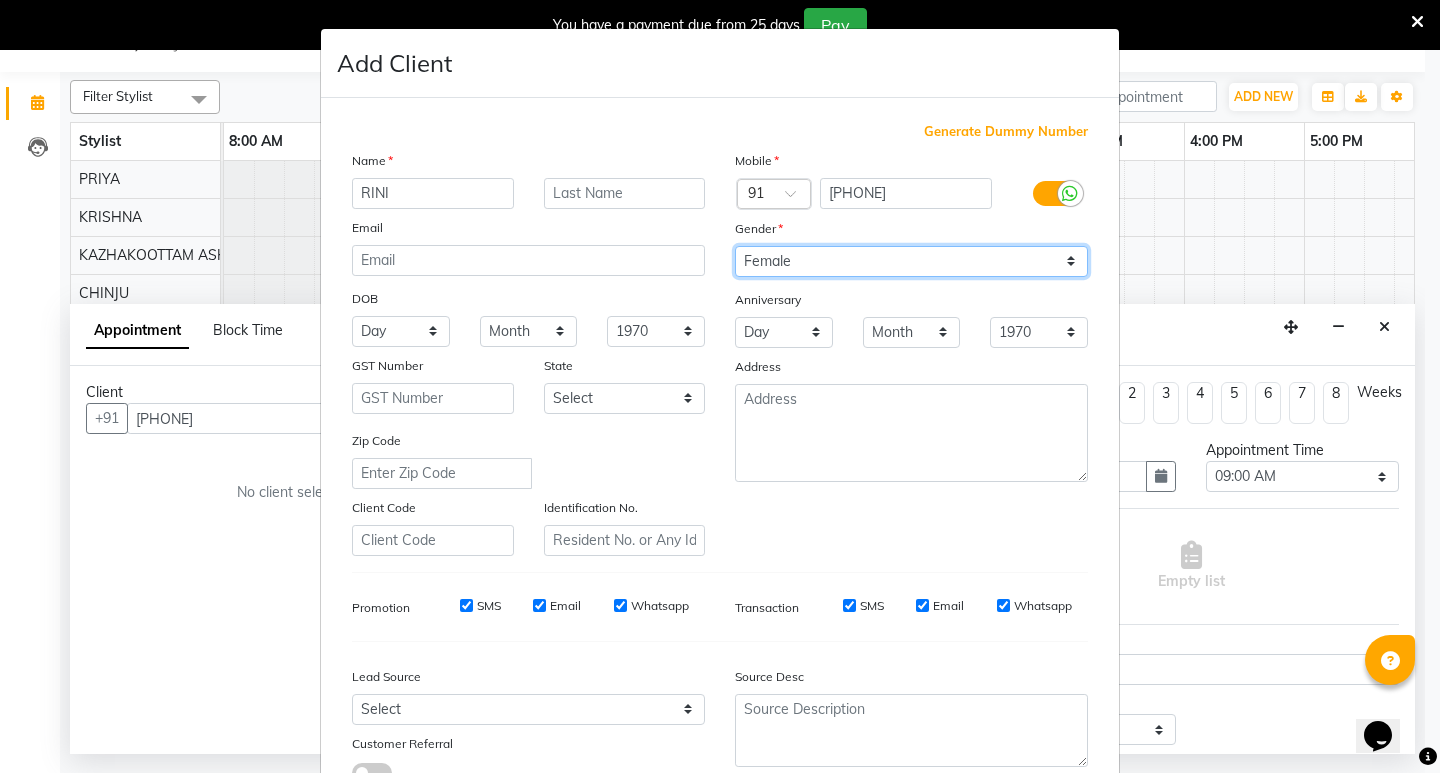 click on "Select Male Female Other Prefer Not To Say" at bounding box center (911, 261) 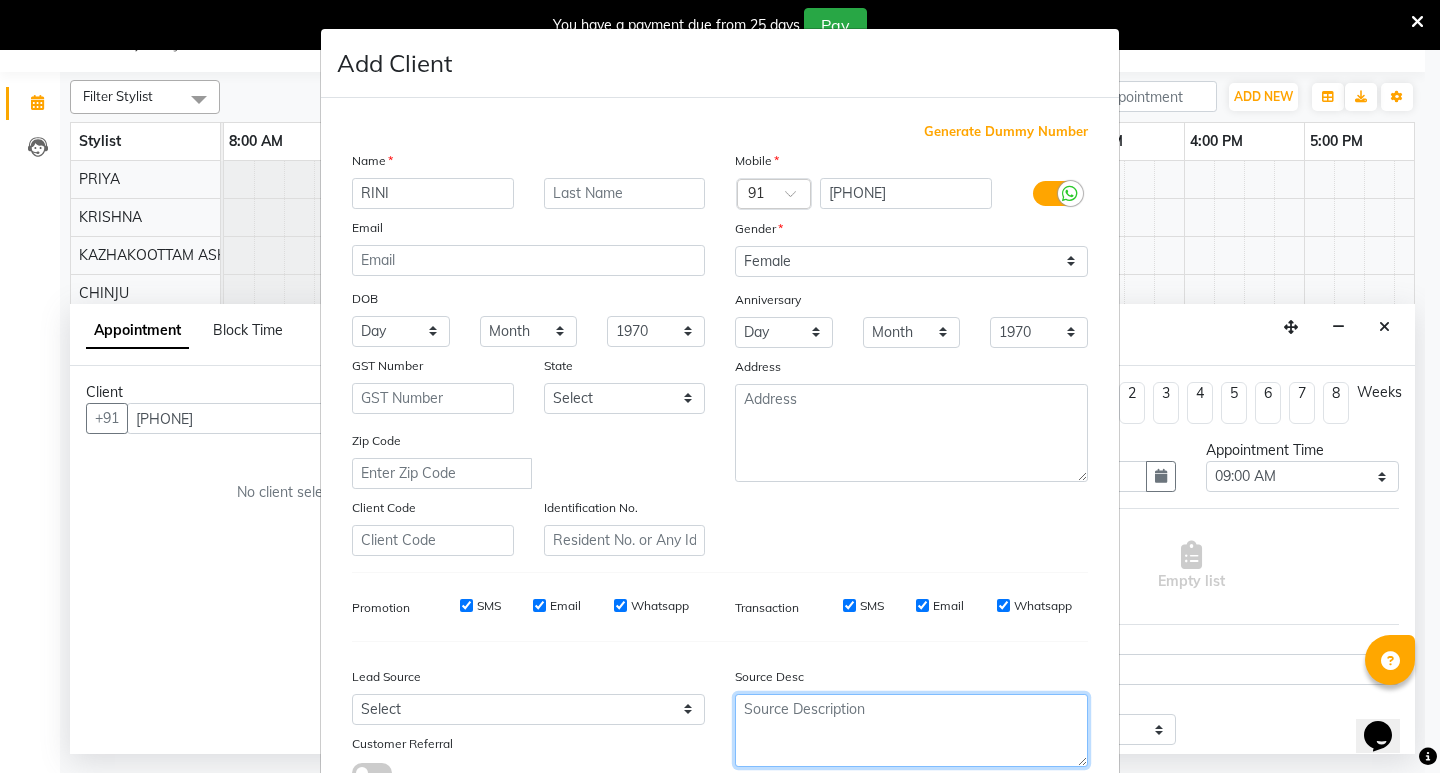 click at bounding box center [911, 730] 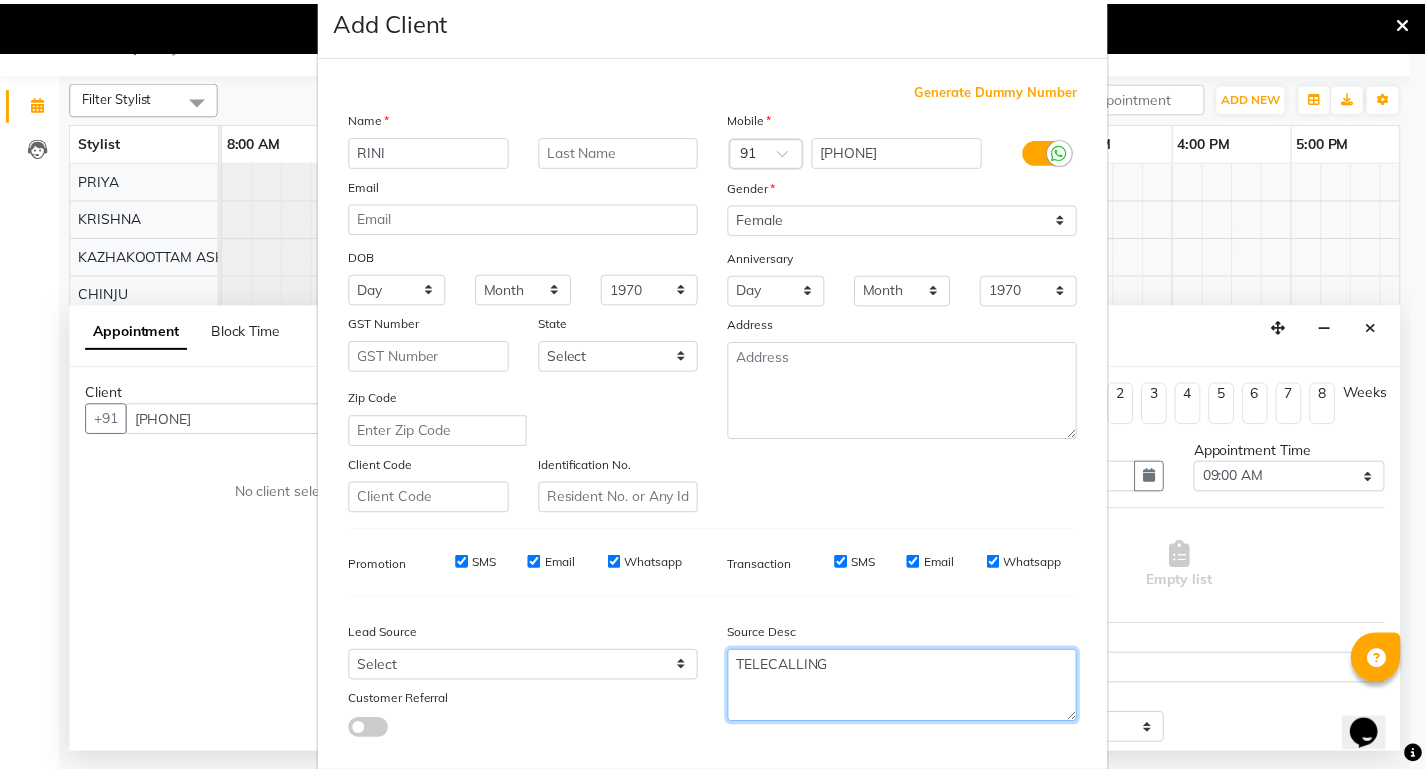 scroll, scrollTop: 150, scrollLeft: 0, axis: vertical 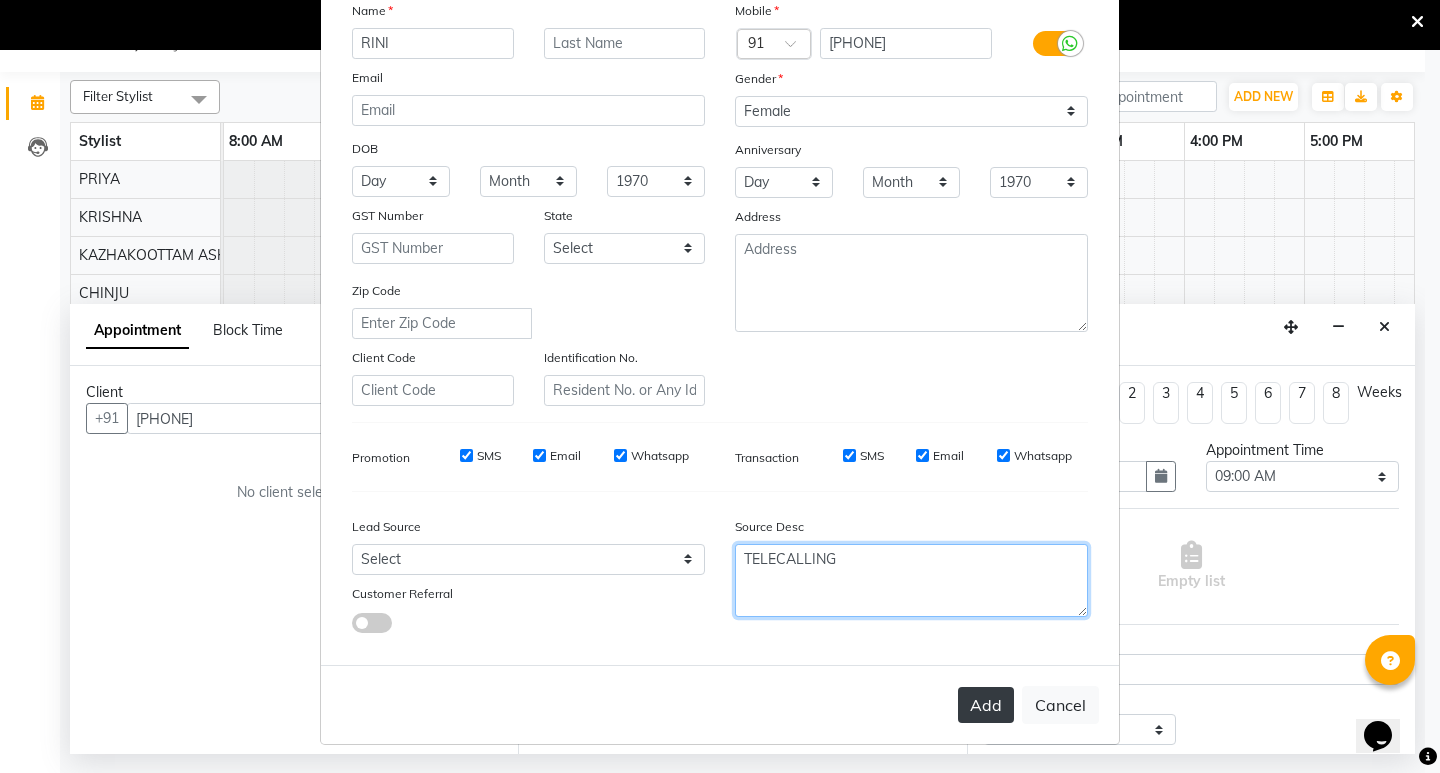 type on "TELECALLING" 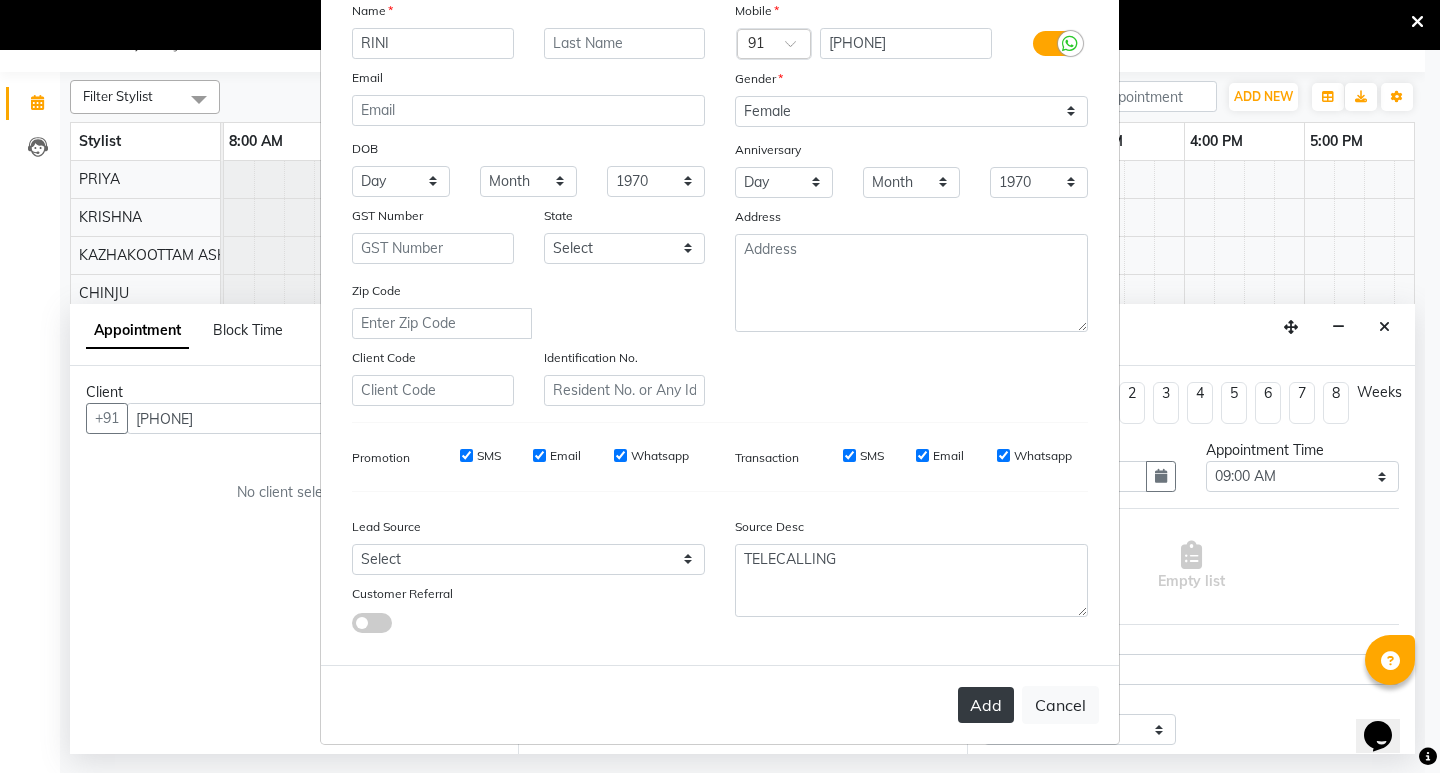 click on "Add" at bounding box center (986, 705) 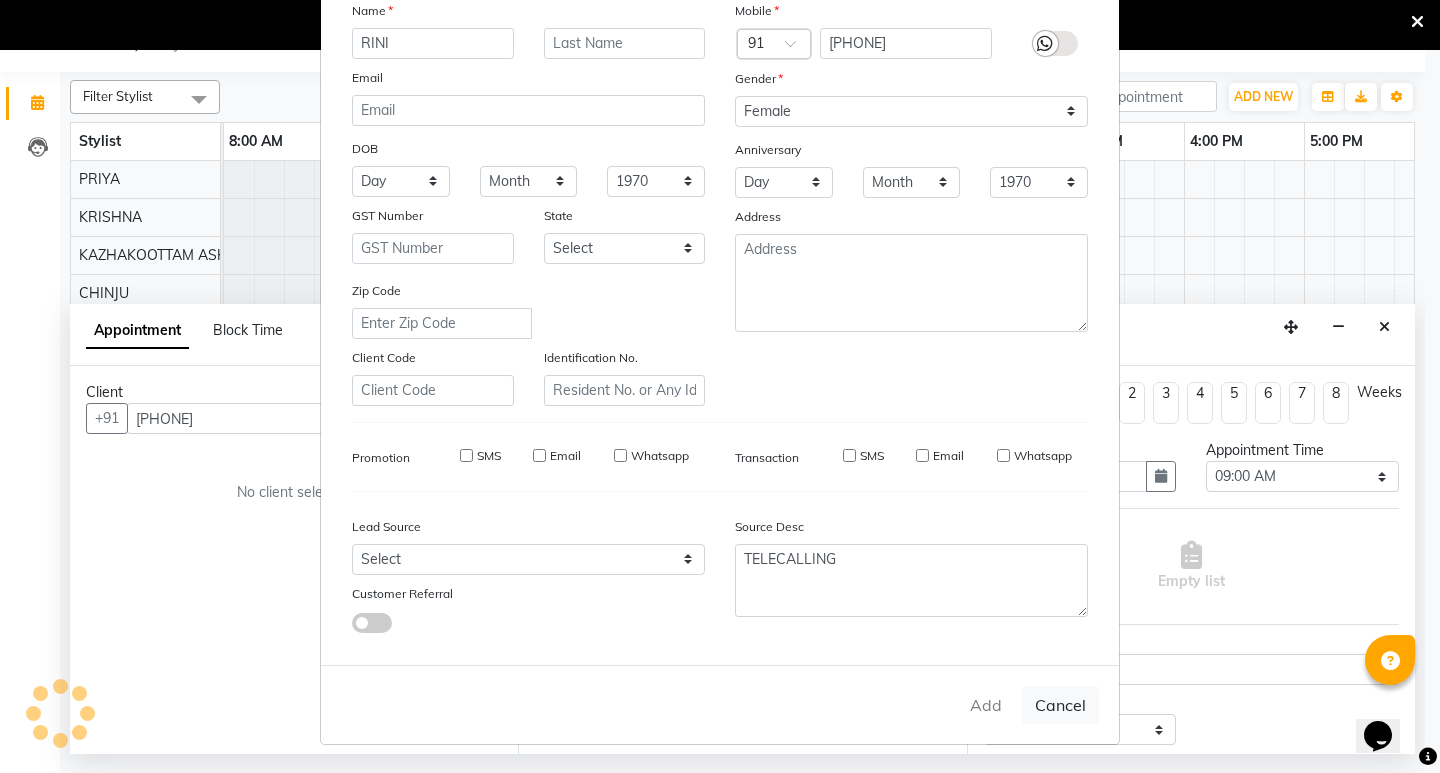 type on "73******01" 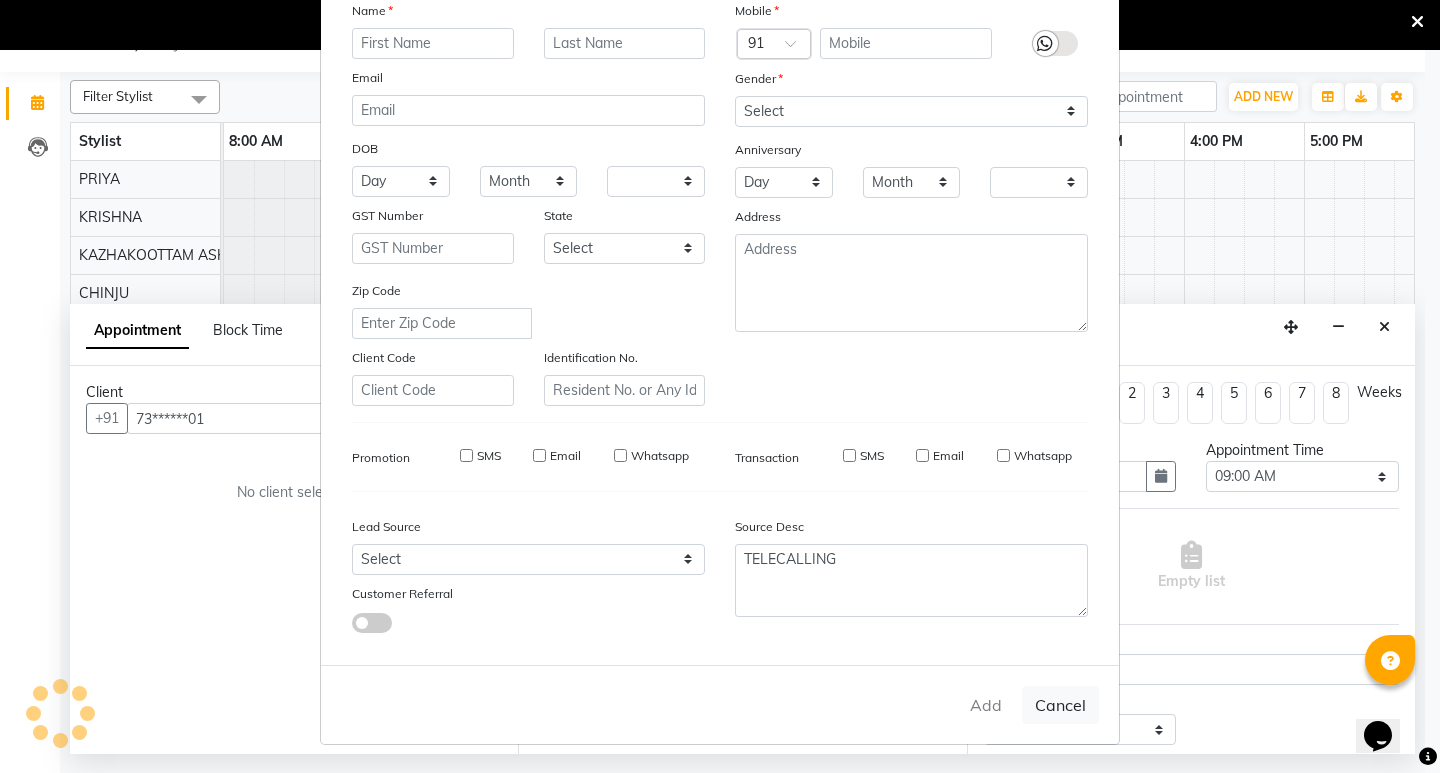 type 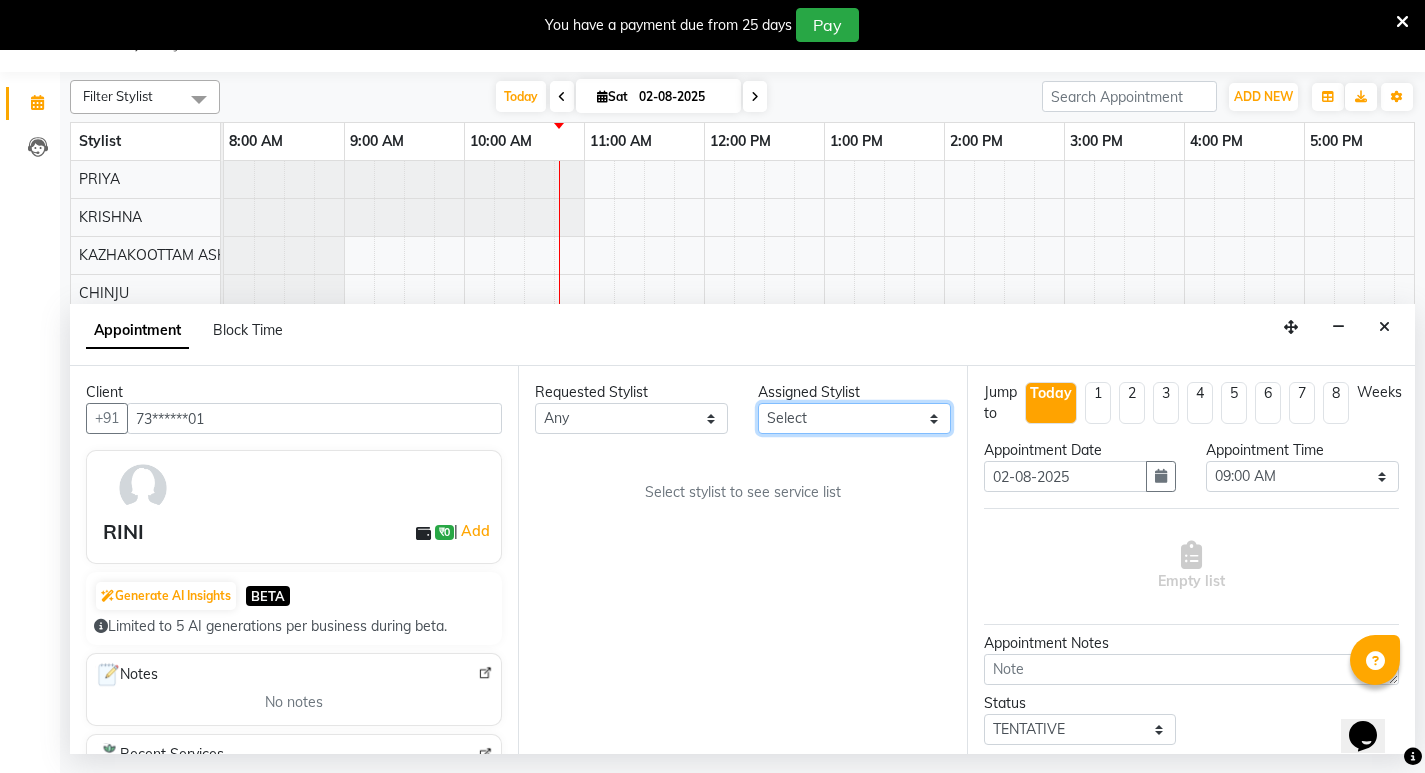 click on "Select Arya  CHINJU GEETA KAZHAKOOTTAM ASHTAMUDI KRISHNA LEKSHMI MADONNA MICHAEL MINCY VARGHESE Poornima Gopal PRIYA RESHMA ROSNI Sindhu SOORYAMOL" at bounding box center (854, 418) 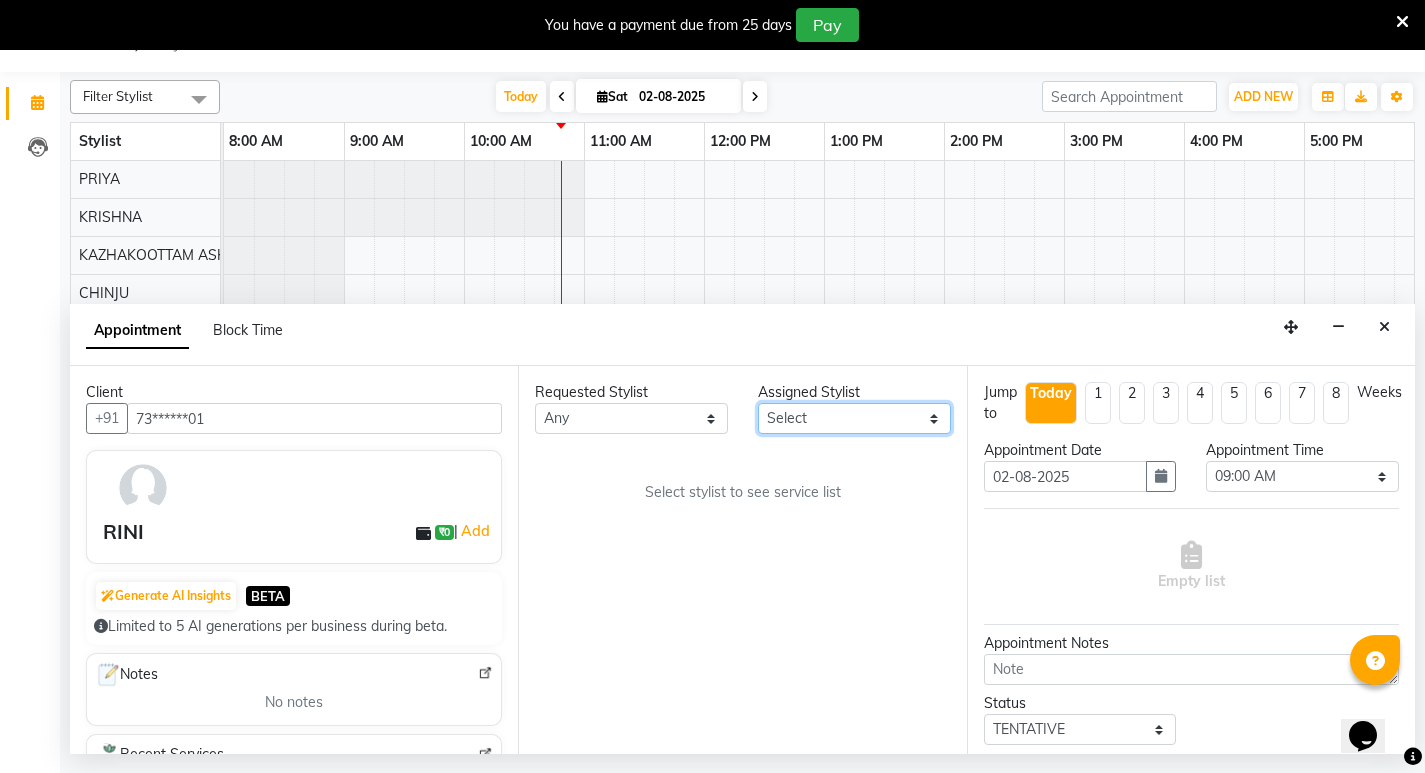 select on "27528" 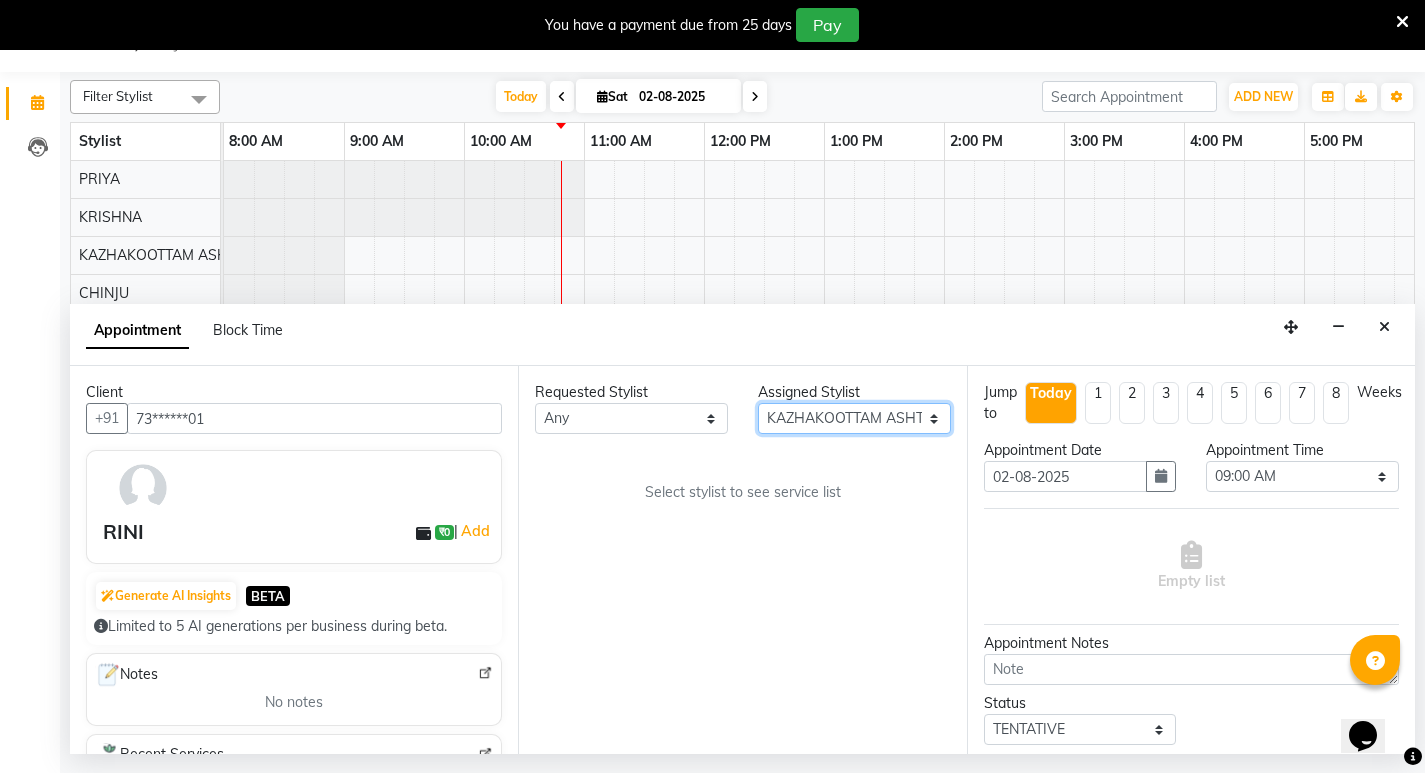 click on "Select Arya  CHINJU GEETA KAZHAKOOTTAM ASHTAMUDI KRISHNA LEKSHMI MADONNA MICHAEL MINCY VARGHESE Poornima Gopal PRIYA RESHMA ROSNI Sindhu SOORYAMOL" at bounding box center [854, 418] 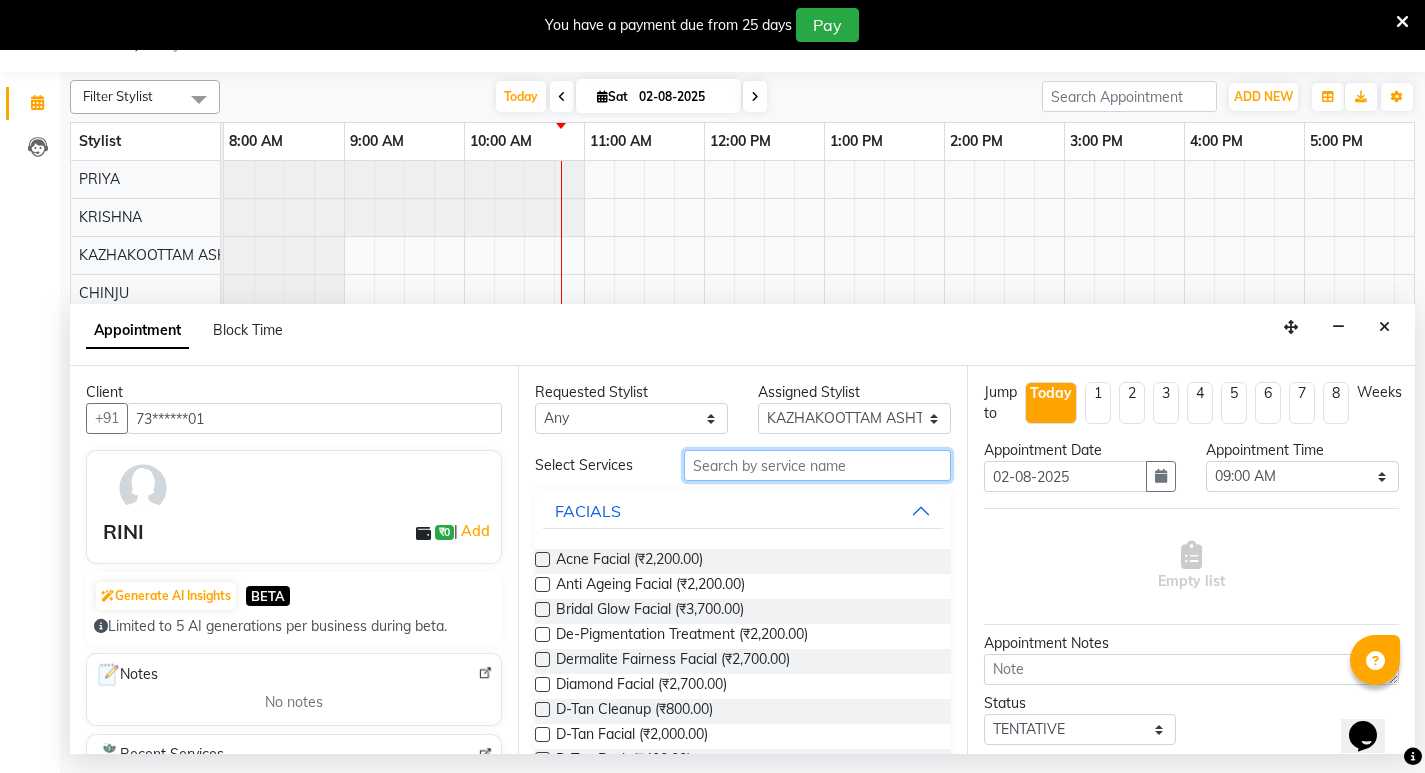 click at bounding box center [817, 465] 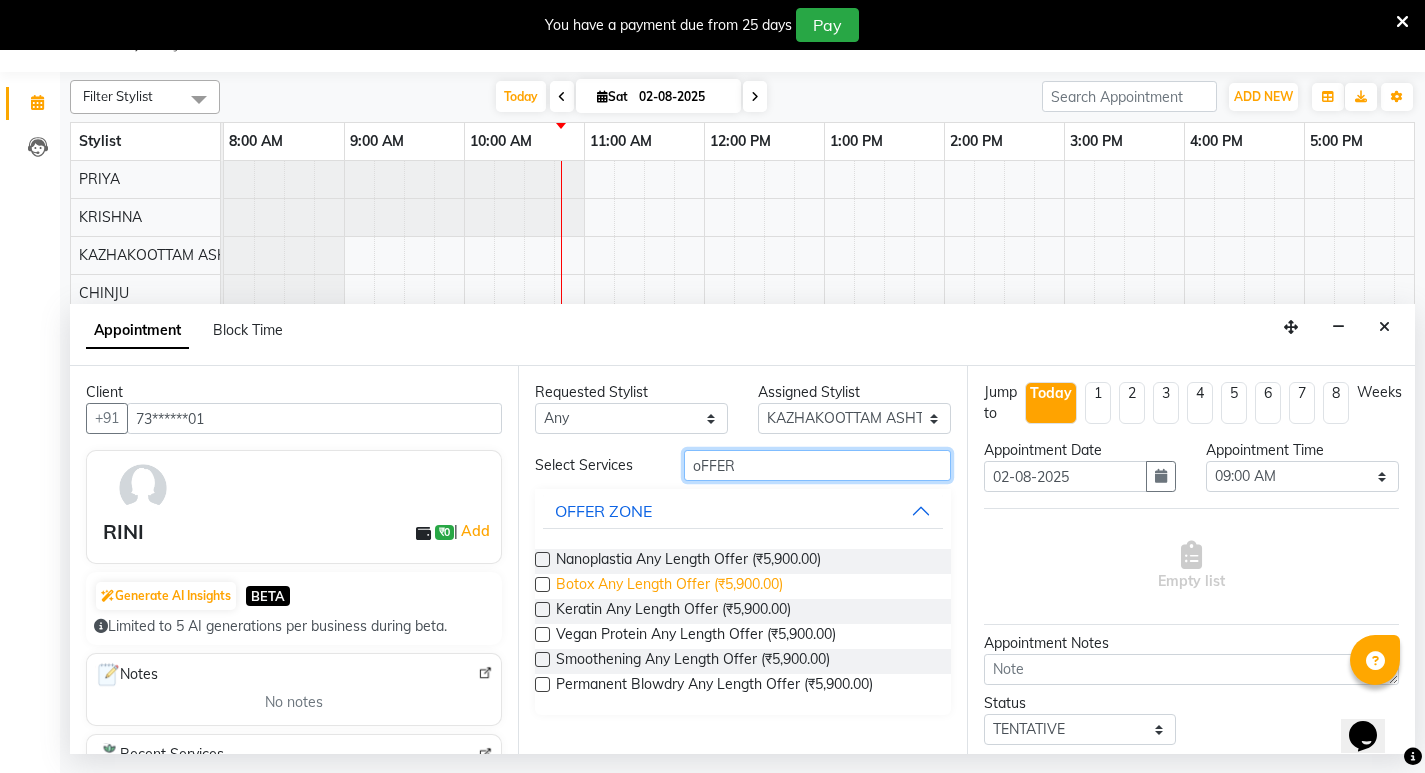 type on "oFFER" 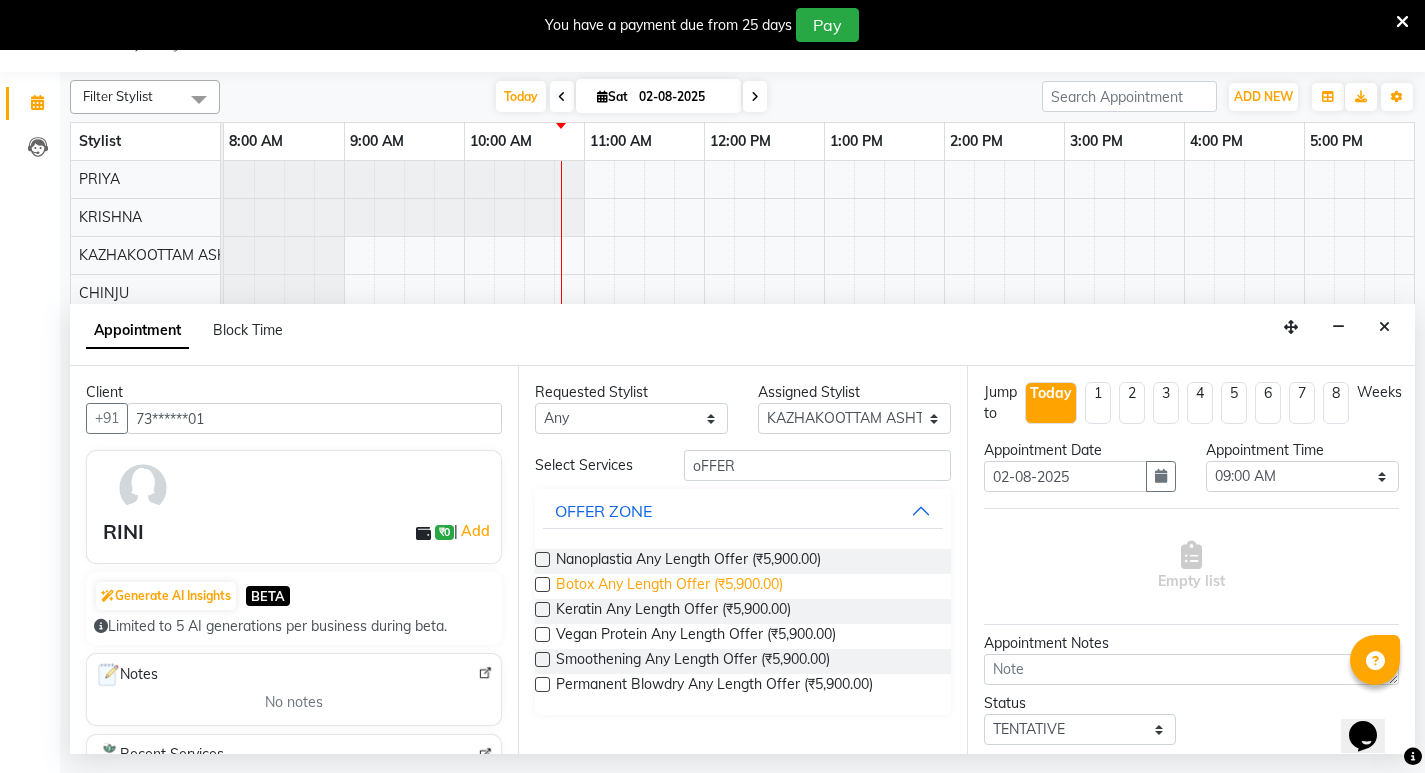 click on "Botox Any Length Offer (₹5,900.00)" at bounding box center (669, 586) 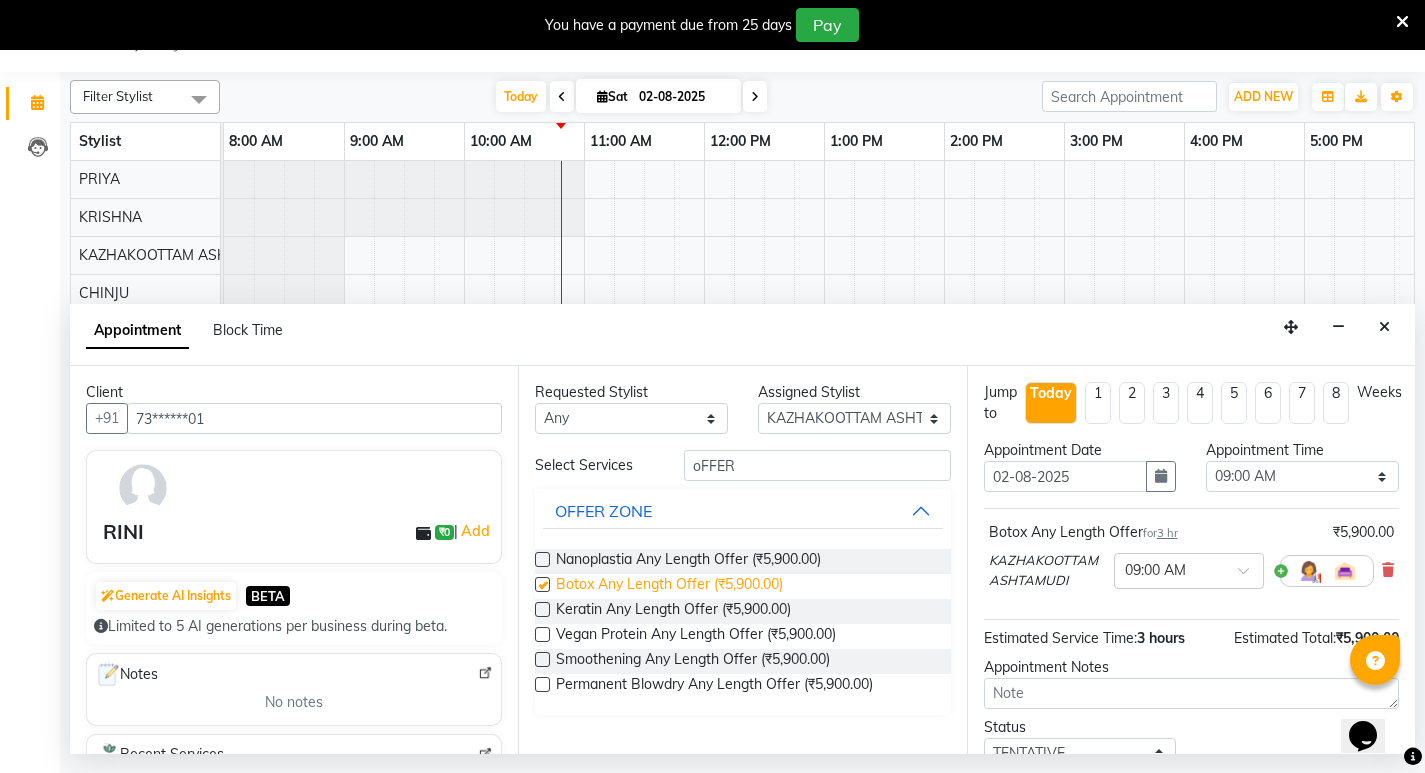 checkbox on "false" 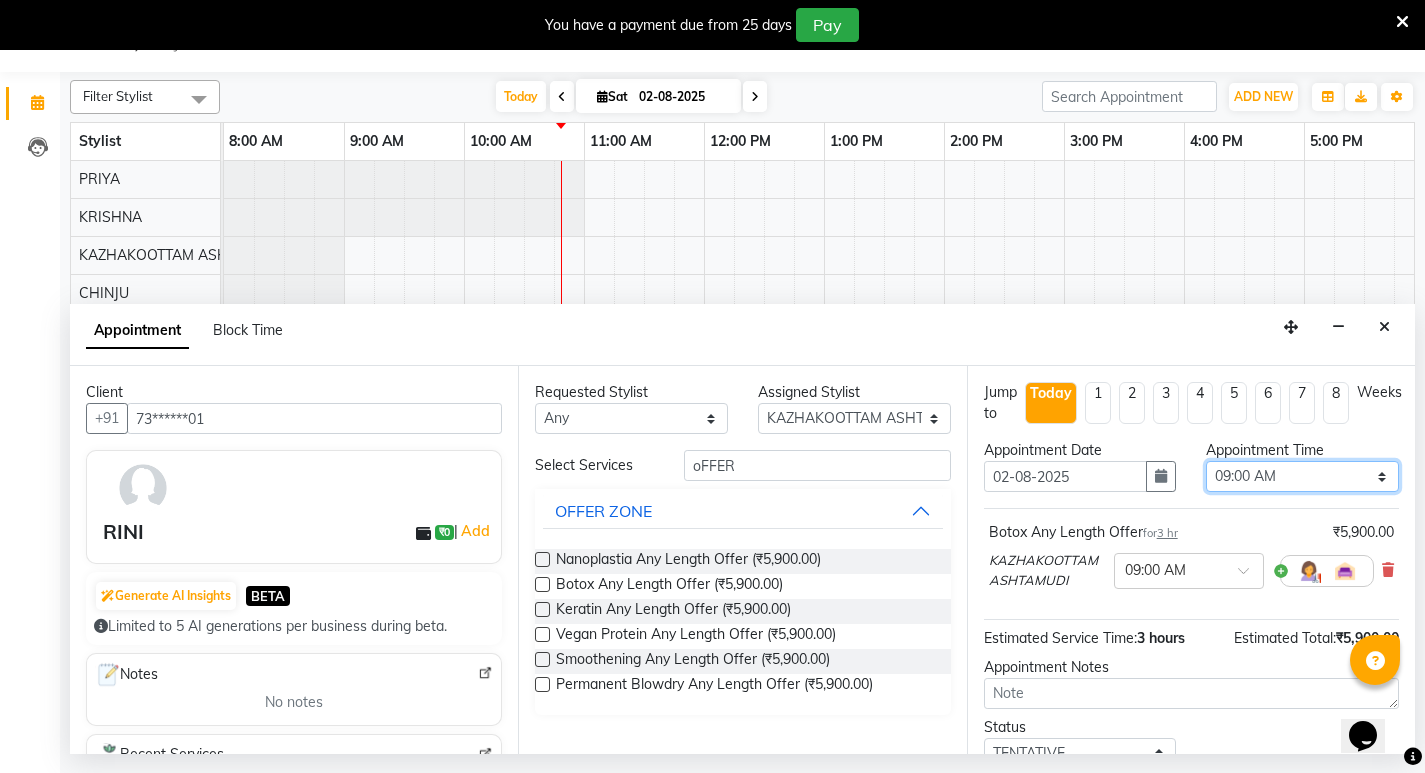 click on "Select 09:00 AM 09:15 AM 09:30 AM 09:45 AM 10:00 AM 10:15 AM 10:30 AM 10:45 AM 11:00 AM 11:15 AM 11:30 AM 11:45 AM 12:00 PM 12:15 PM 12:30 PM 12:45 PM 01:00 PM 01:15 PM 01:30 PM 01:45 PM 02:00 PM 02:15 PM 02:30 PM 02:45 PM 03:00 PM 03:15 PM 03:30 PM 03:45 PM 04:00 PM 04:15 PM 04:30 PM 04:45 PM 05:00 PM 05:15 PM 05:30 PM 05:45 PM 06:00 PM 06:15 PM 06:30 PM 06:45 PM 07:00 PM 07:15 PM 07:30 PM 07:45 PM 08:00 PM" at bounding box center [1302, 476] 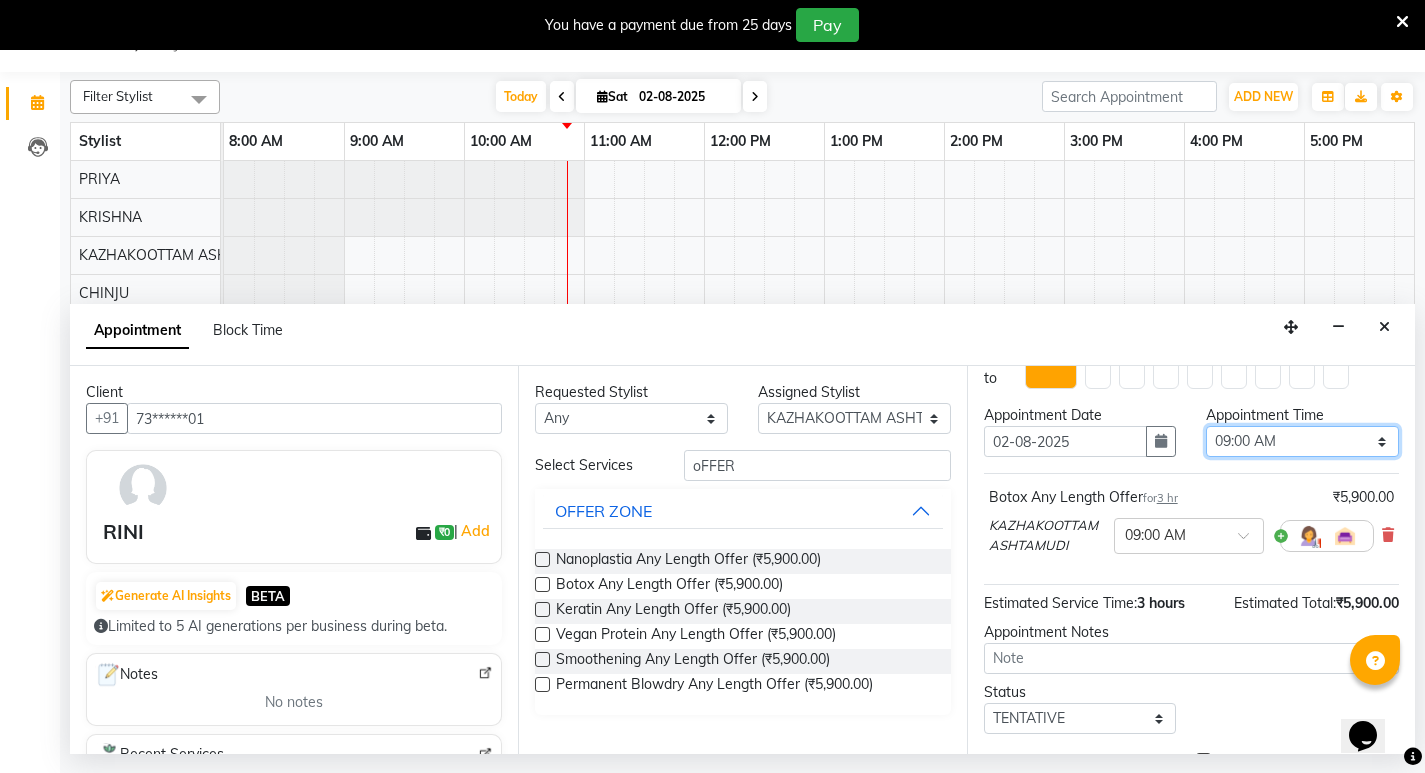 scroll, scrollTop: 0, scrollLeft: 0, axis: both 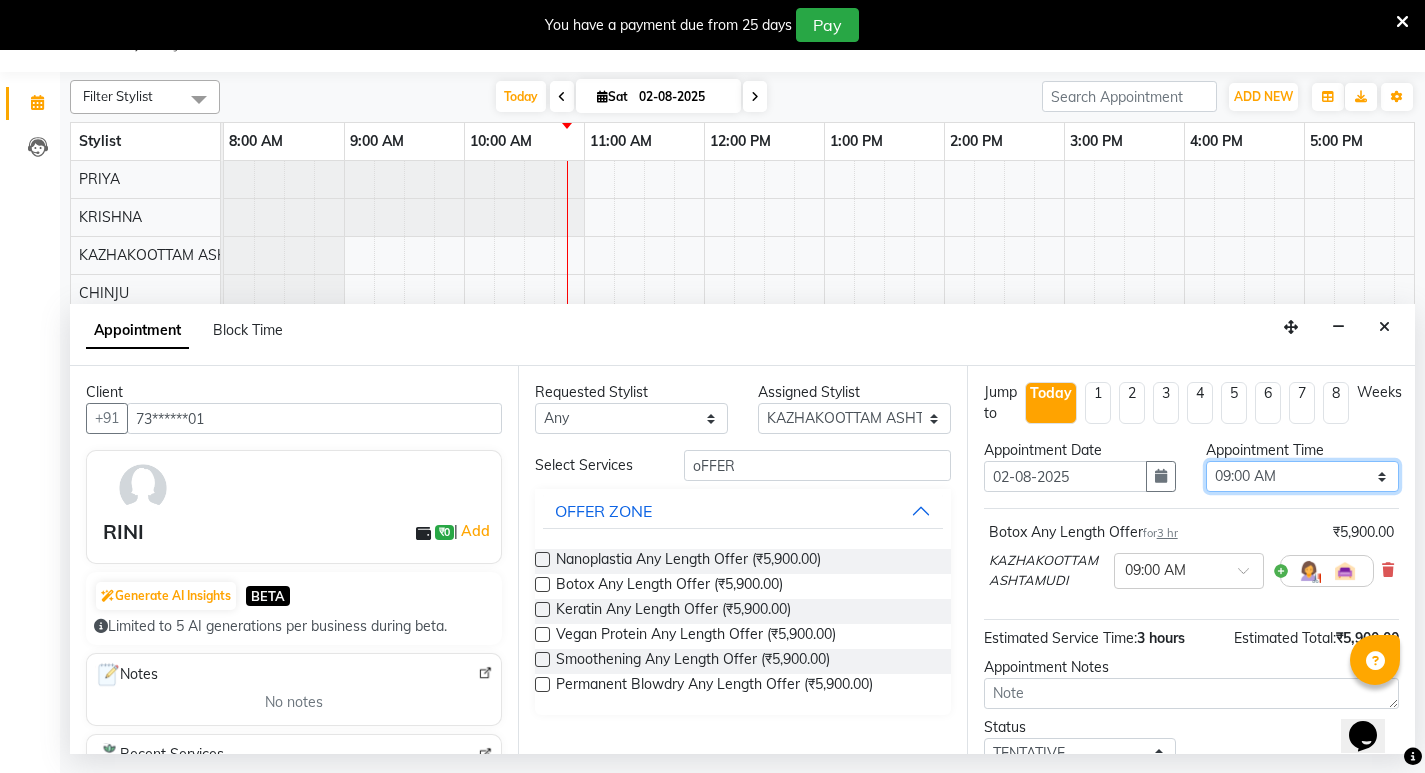 click on "Select 09:00 AM 09:15 AM 09:30 AM 09:45 AM 10:00 AM 10:15 AM 10:30 AM 10:45 AM 11:00 AM 11:15 AM 11:30 AM 11:45 AM 12:00 PM 12:15 PM 12:30 PM 12:45 PM 01:00 PM 01:15 PM 01:30 PM 01:45 PM 02:00 PM 02:15 PM 02:30 PM 02:45 PM 03:00 PM 03:15 PM 03:30 PM 03:45 PM 04:00 PM 04:15 PM 04:30 PM 04:45 PM 05:00 PM 05:15 PM 05:30 PM 05:45 PM 06:00 PM 06:15 PM 06:30 PM 06:45 PM 07:00 PM 07:15 PM 07:30 PM 07:45 PM 08:00 PM" at bounding box center [1302, 476] 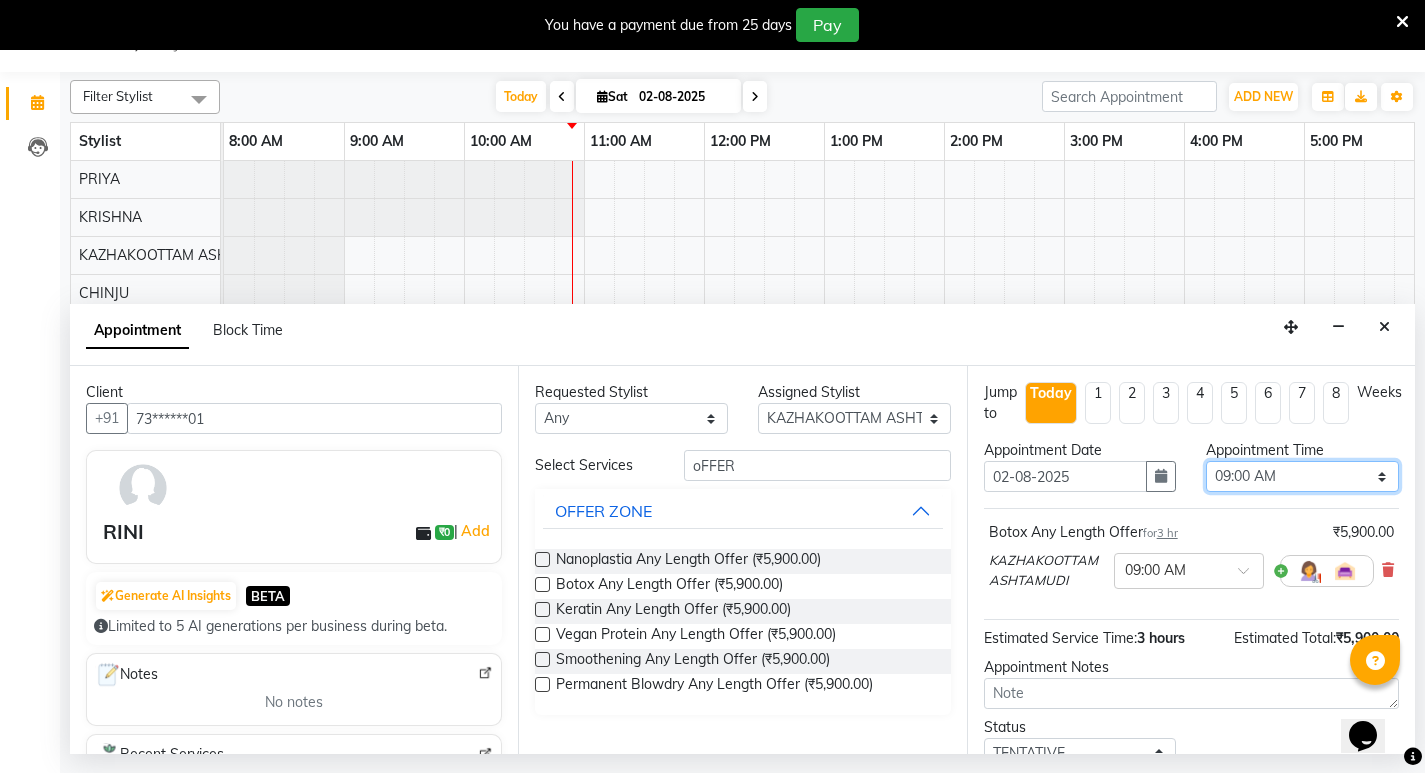 select on "810" 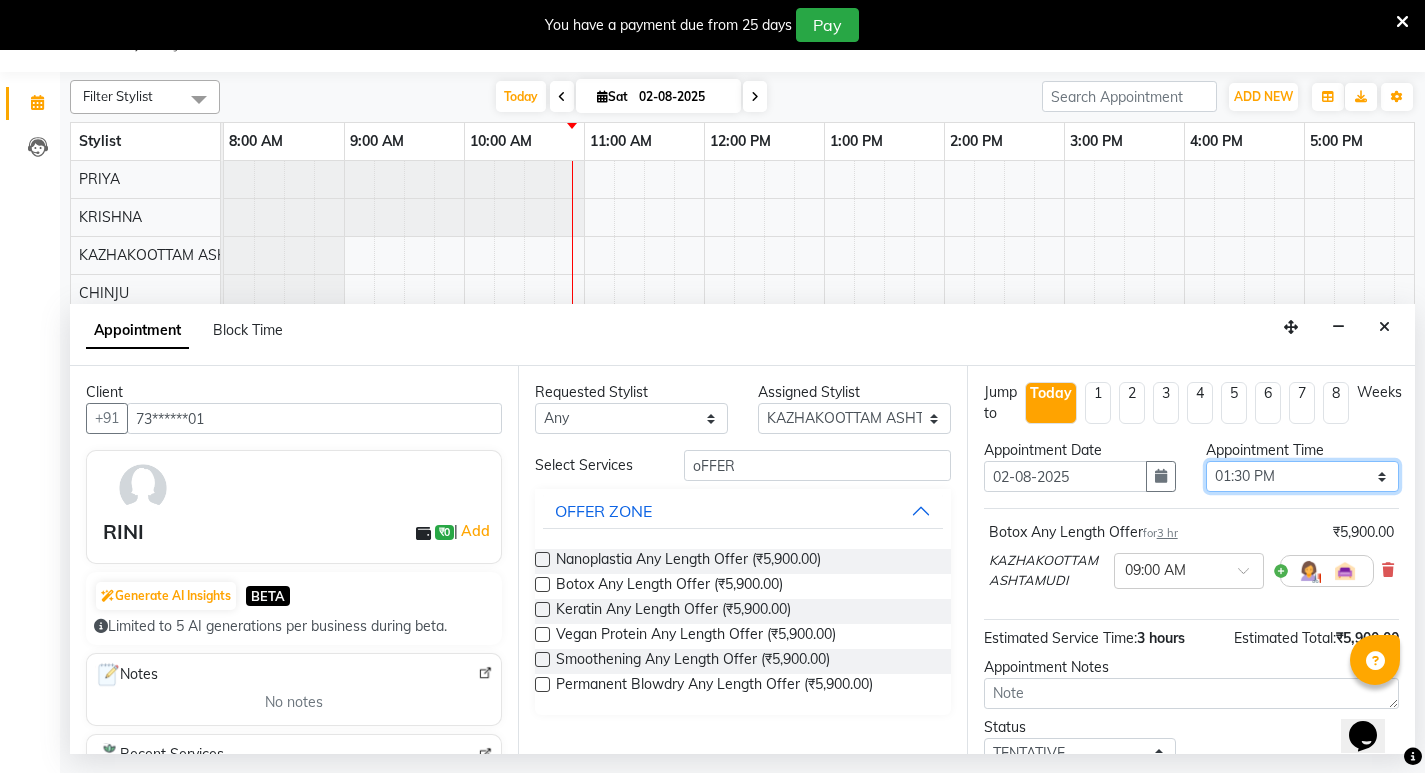 click on "Select 09:00 AM 09:15 AM 09:30 AM 09:45 AM 10:00 AM 10:15 AM 10:30 AM 10:45 AM 11:00 AM 11:15 AM 11:30 AM 11:45 AM 12:00 PM 12:15 PM 12:30 PM 12:45 PM 01:00 PM 01:15 PM 01:30 PM 01:45 PM 02:00 PM 02:15 PM 02:30 PM 02:45 PM 03:00 PM 03:15 PM 03:30 PM 03:45 PM 04:00 PM 04:15 PM 04:30 PM 04:45 PM 05:00 PM 05:15 PM 05:30 PM 05:45 PM 06:00 PM 06:15 PM 06:30 PM 06:45 PM 07:00 PM 07:15 PM 07:30 PM 07:45 PM 08:00 PM" at bounding box center [1302, 476] 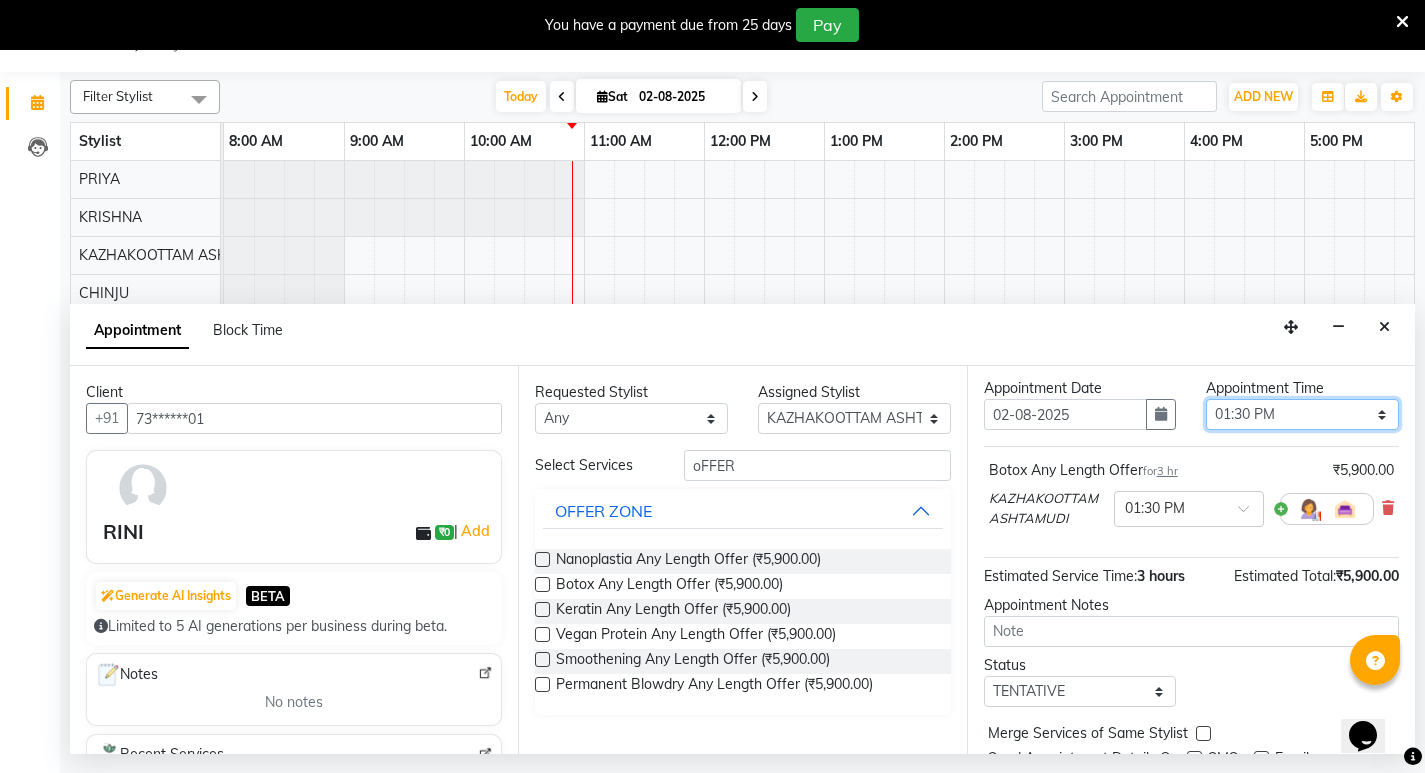 scroll, scrollTop: 141, scrollLeft: 0, axis: vertical 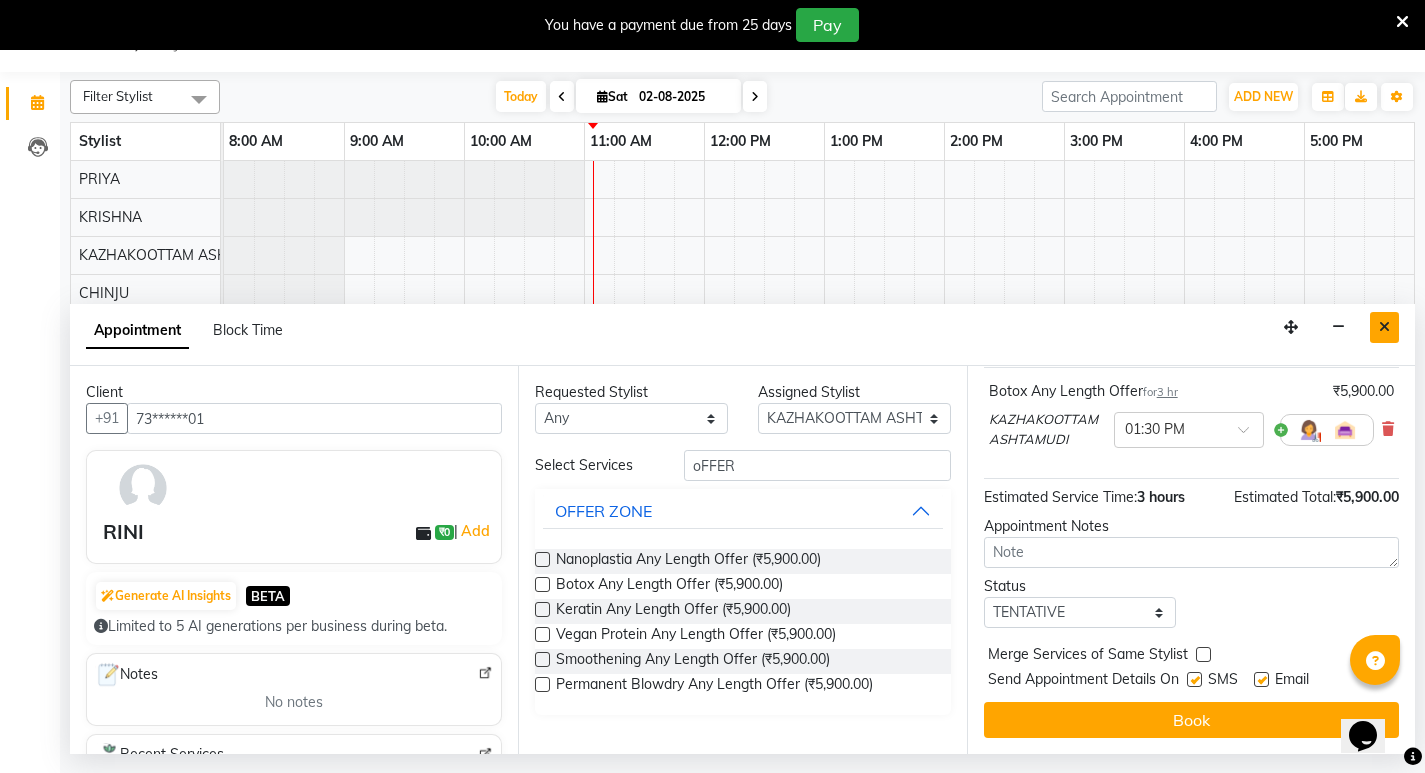 click at bounding box center (1384, 327) 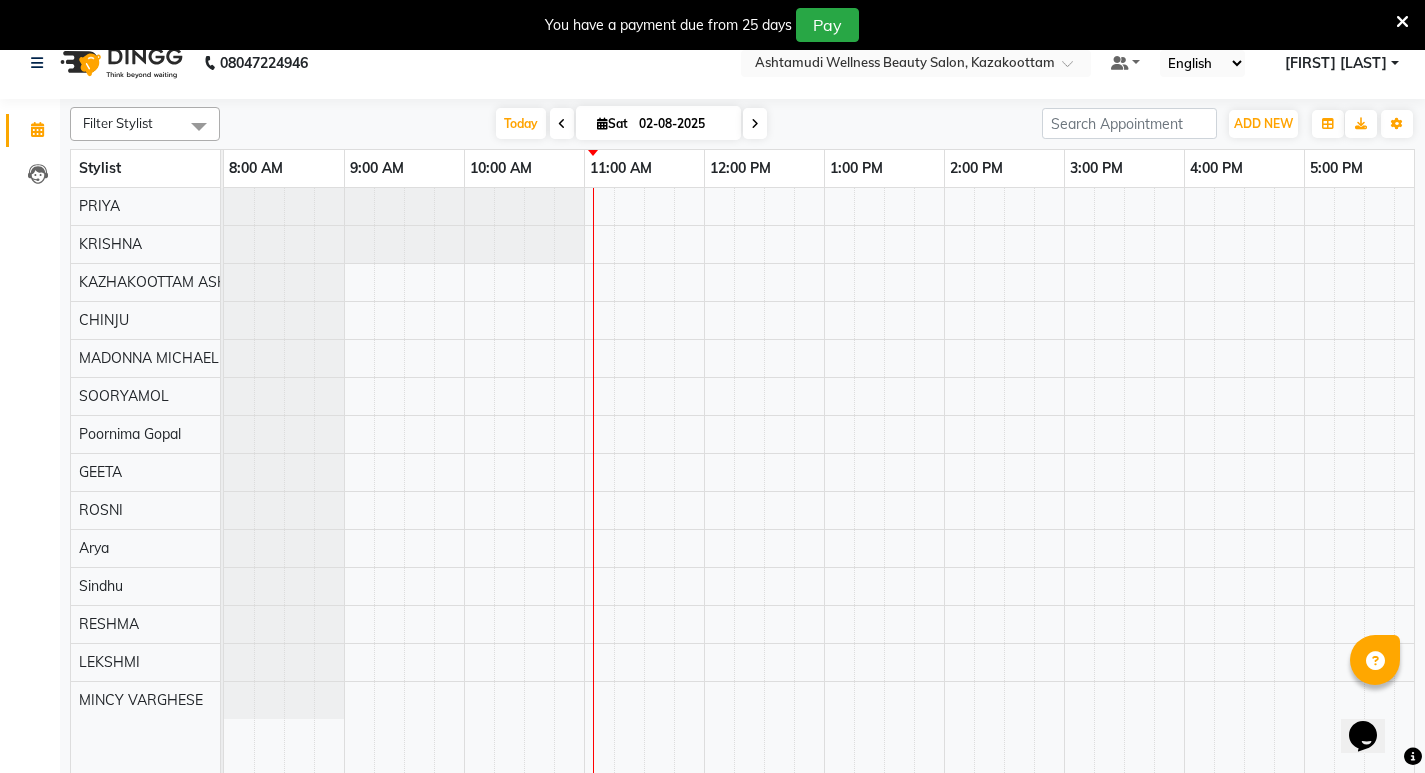 scroll, scrollTop: 0, scrollLeft: 0, axis: both 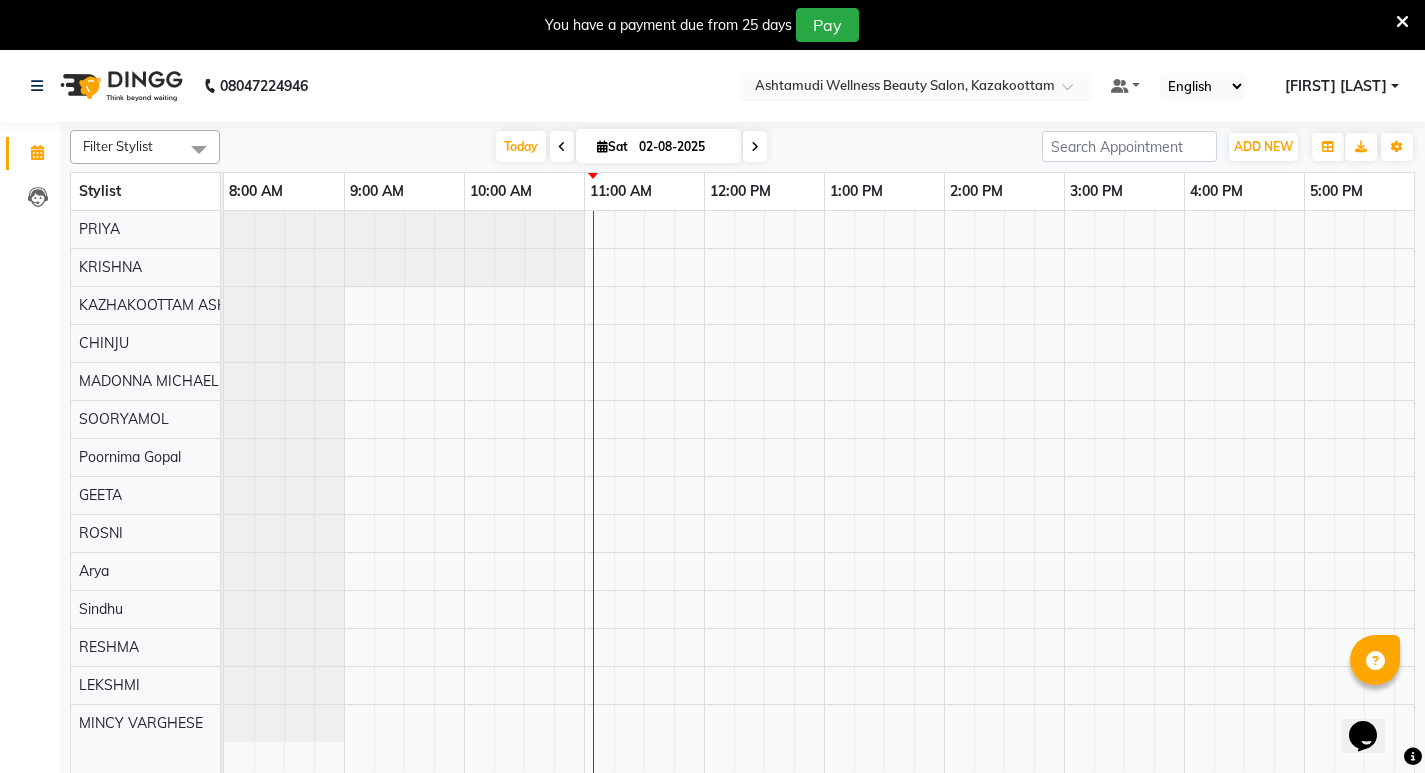 click at bounding box center [916, 88] 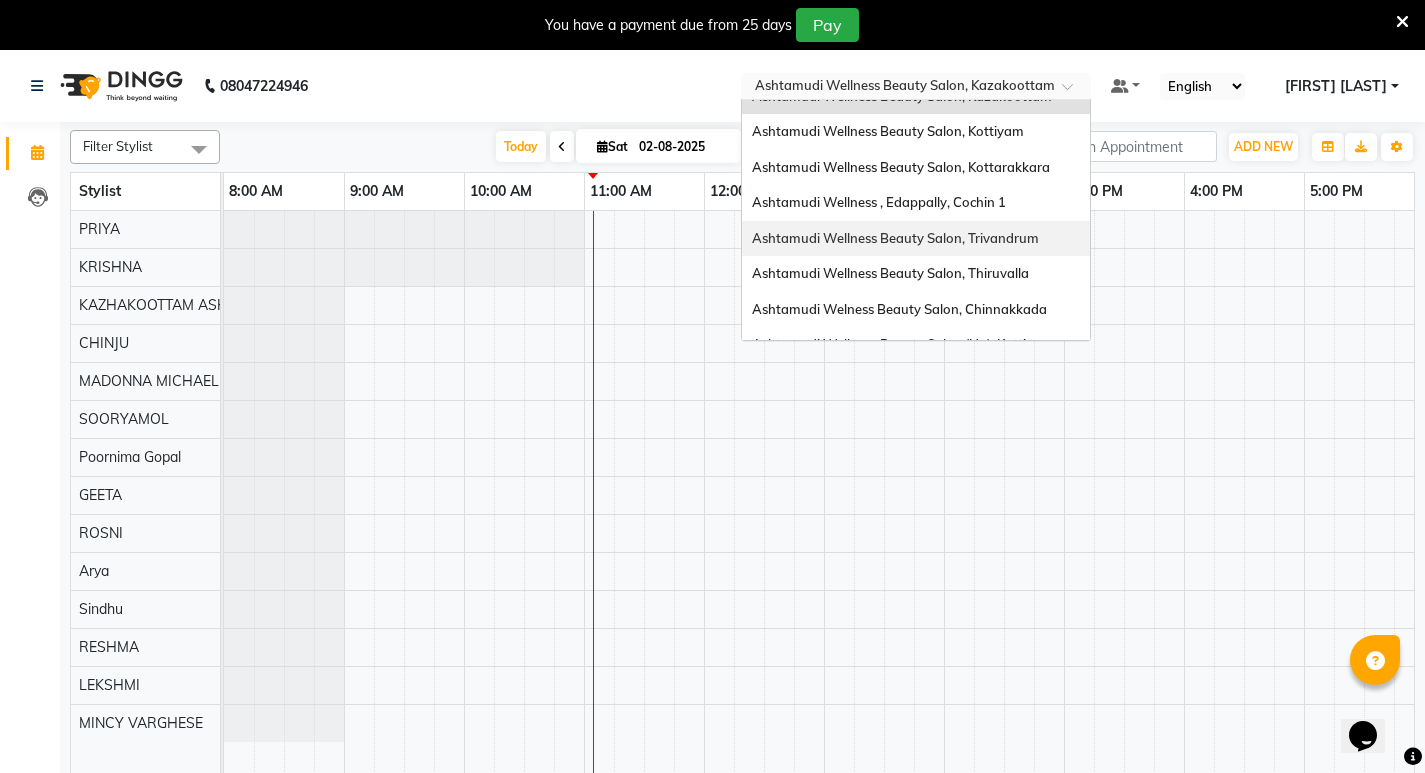 scroll, scrollTop: 200, scrollLeft: 0, axis: vertical 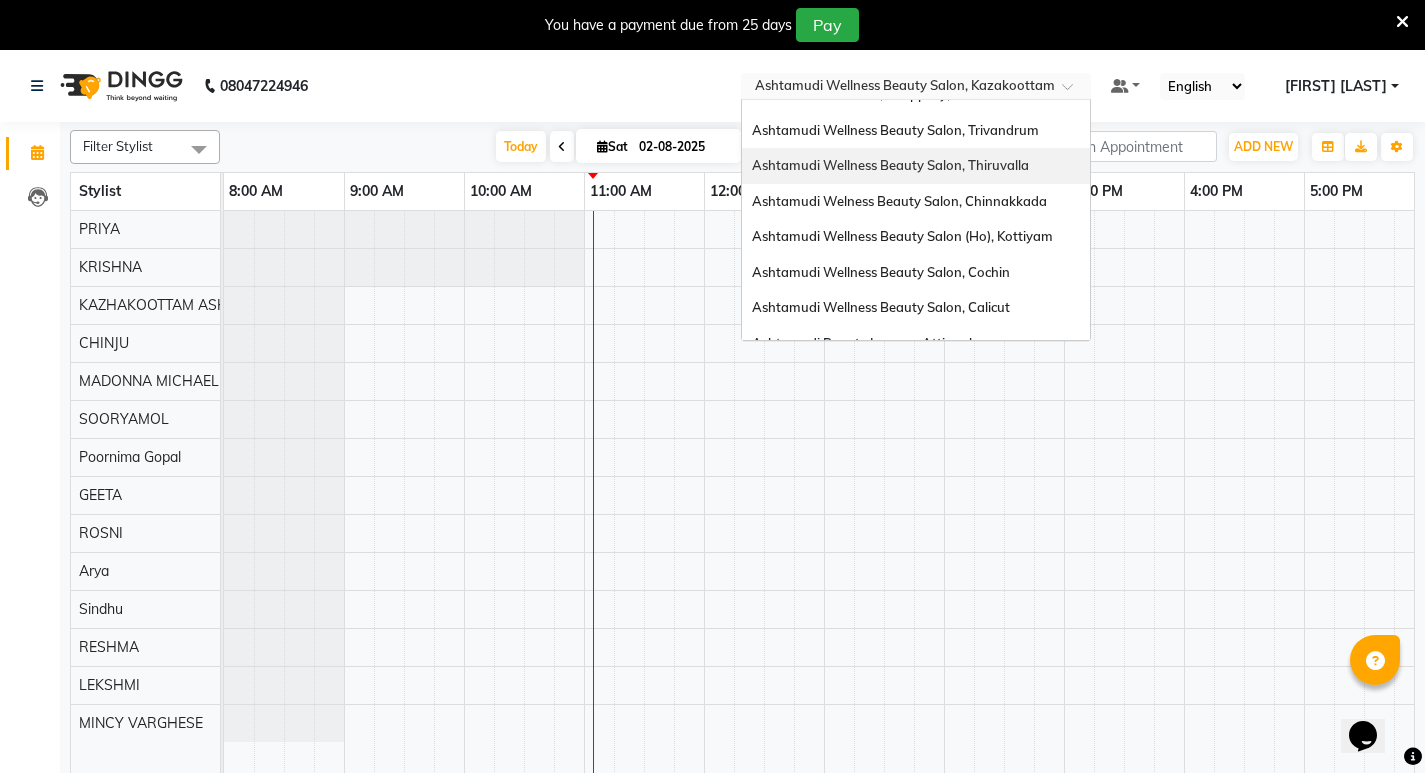 click on "Ashtamudi Wellness Beauty Salon, Thiruvalla" at bounding box center [890, 165] 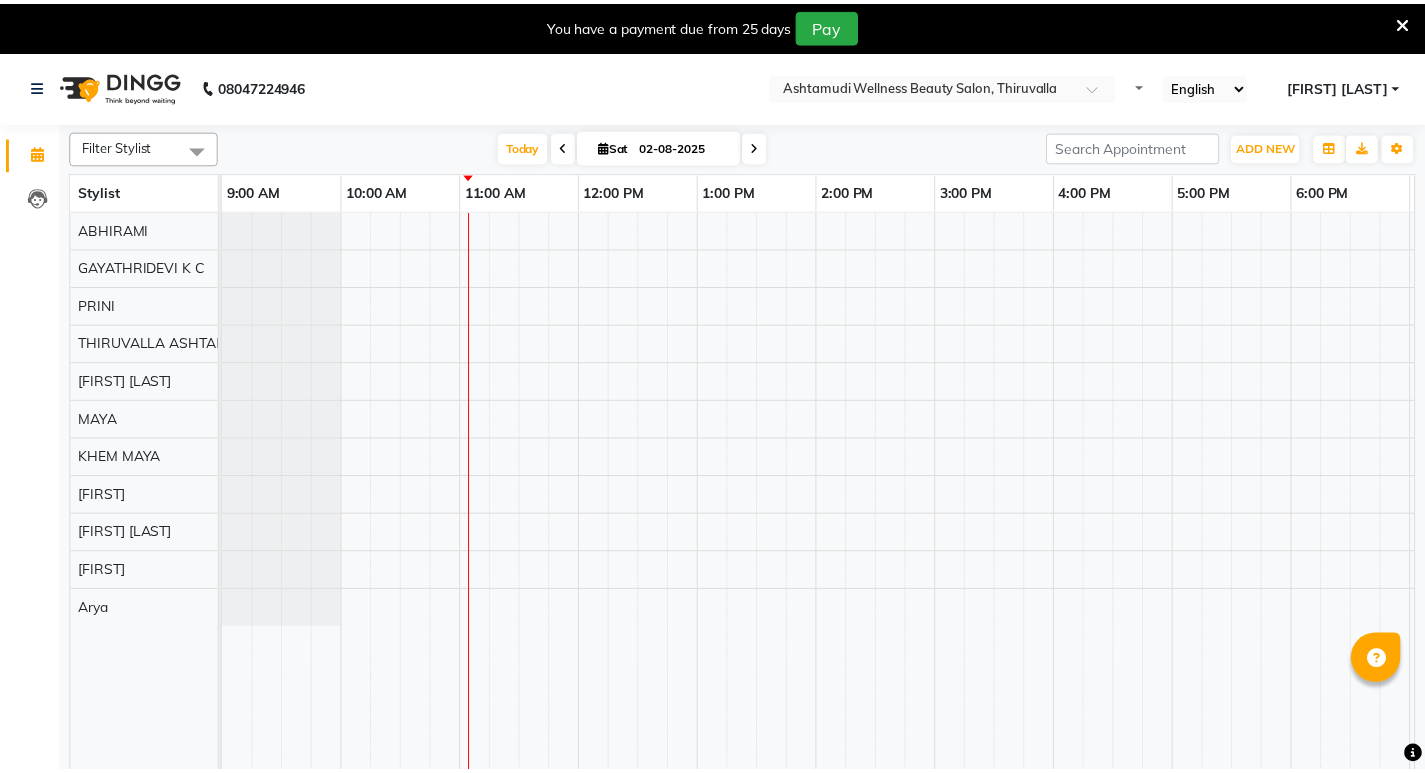 scroll, scrollTop: 0, scrollLeft: 0, axis: both 